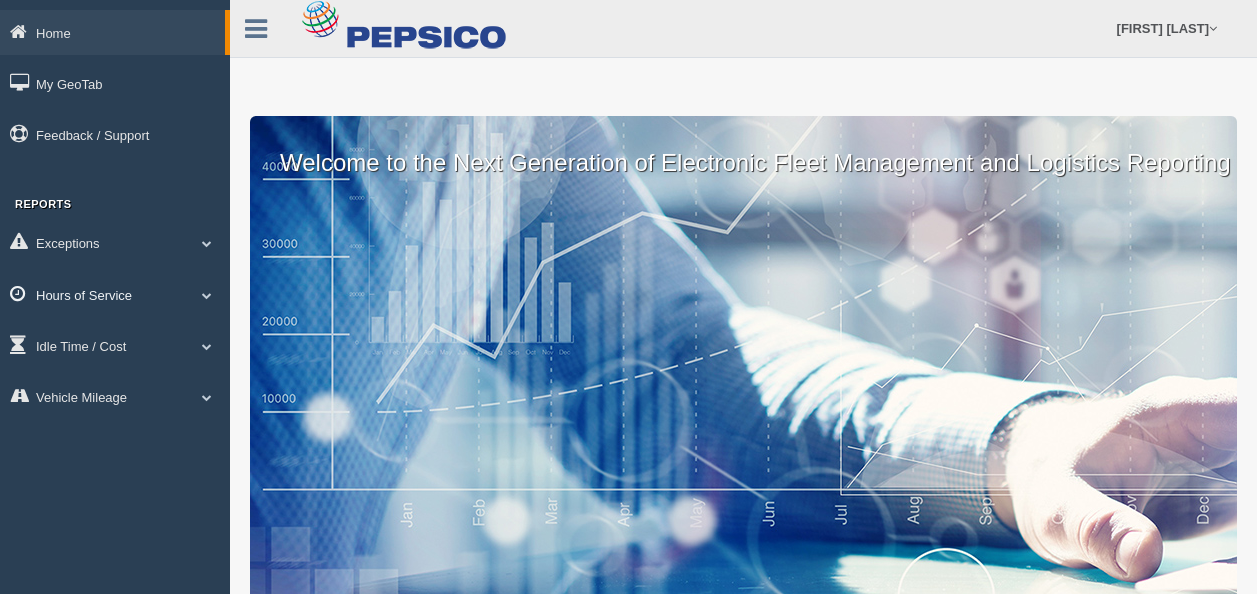 scroll, scrollTop: 0, scrollLeft: 0, axis: both 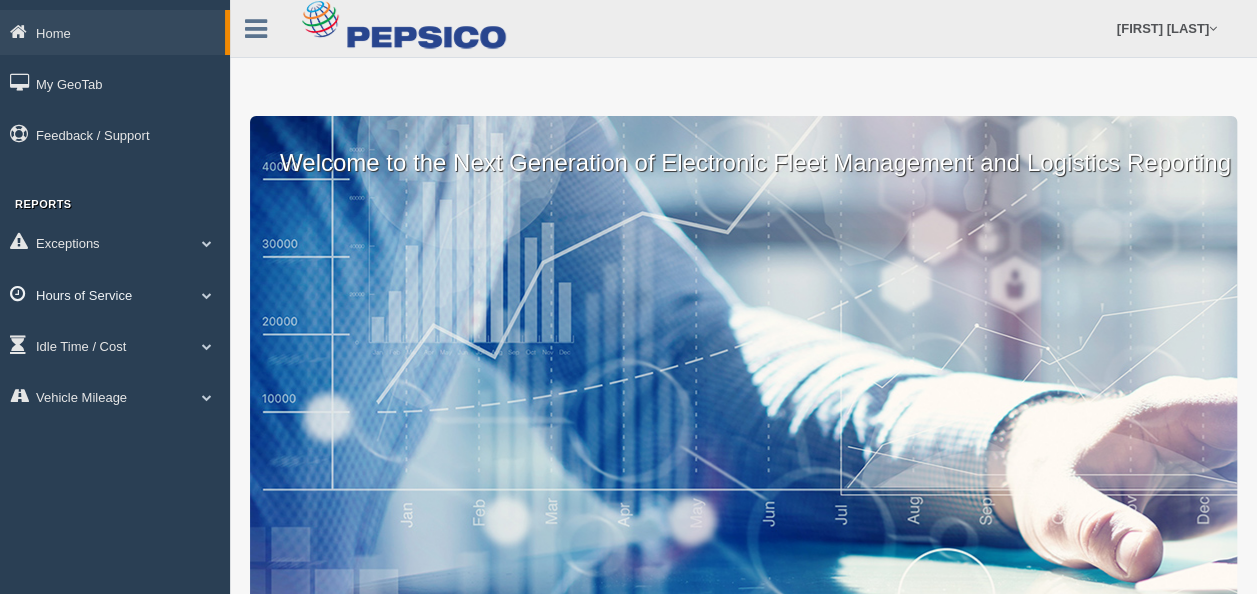 click on "Hours of Service" at bounding box center [115, 294] 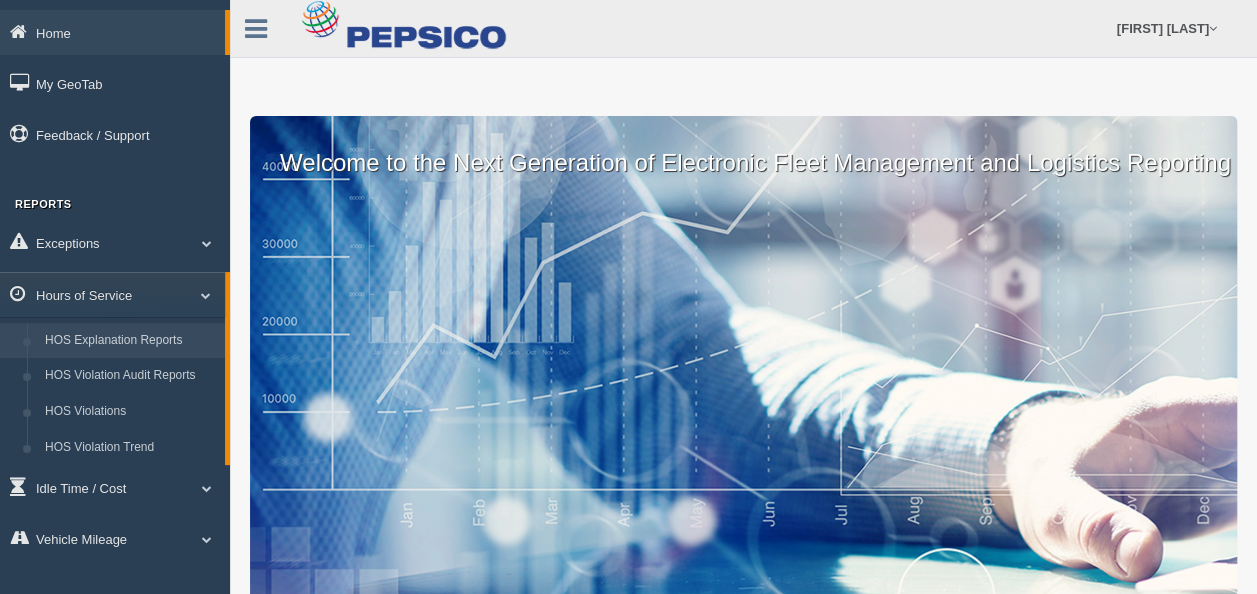 click on "HOS Explanation Reports" at bounding box center [130, 341] 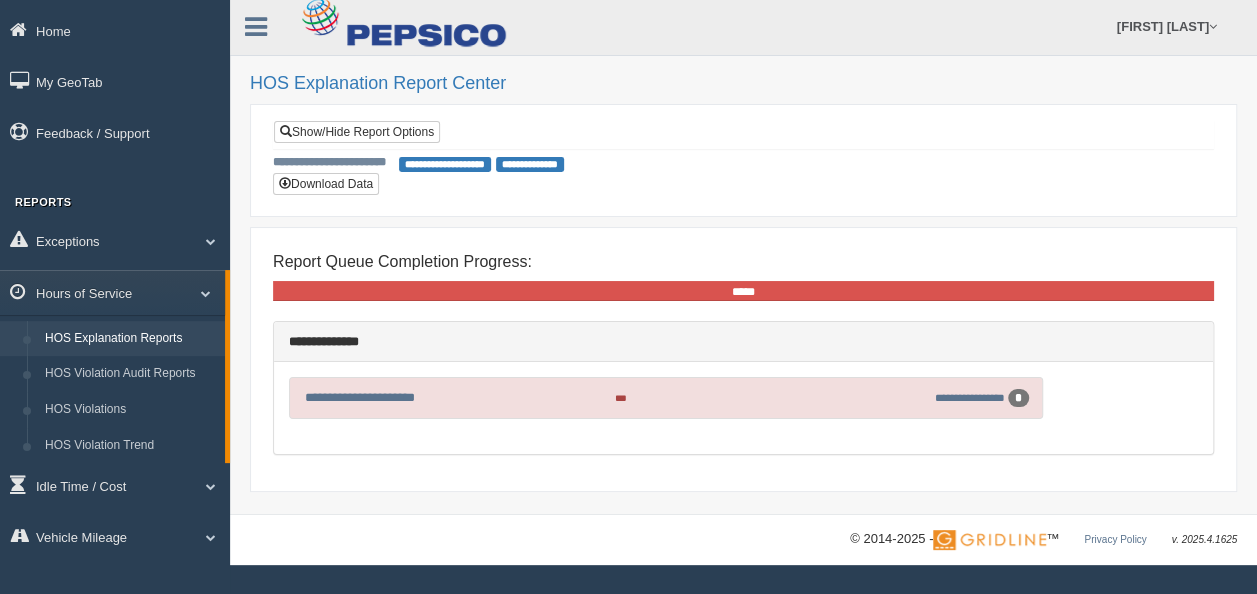 scroll, scrollTop: 0, scrollLeft: 0, axis: both 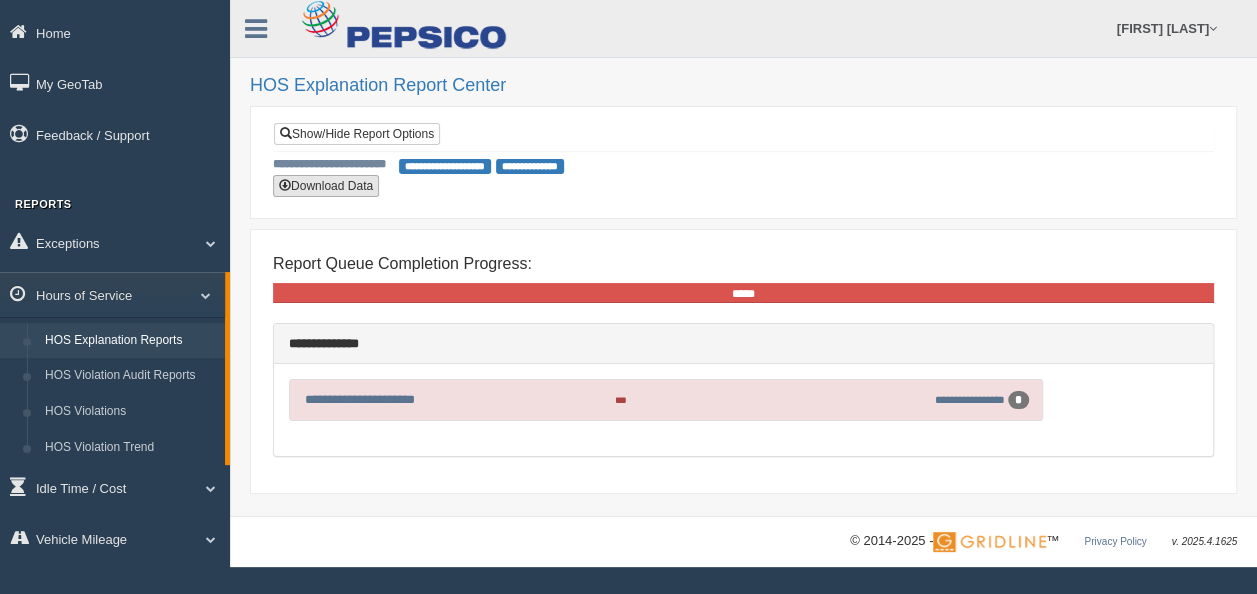 click on "Download Data" at bounding box center (326, 186) 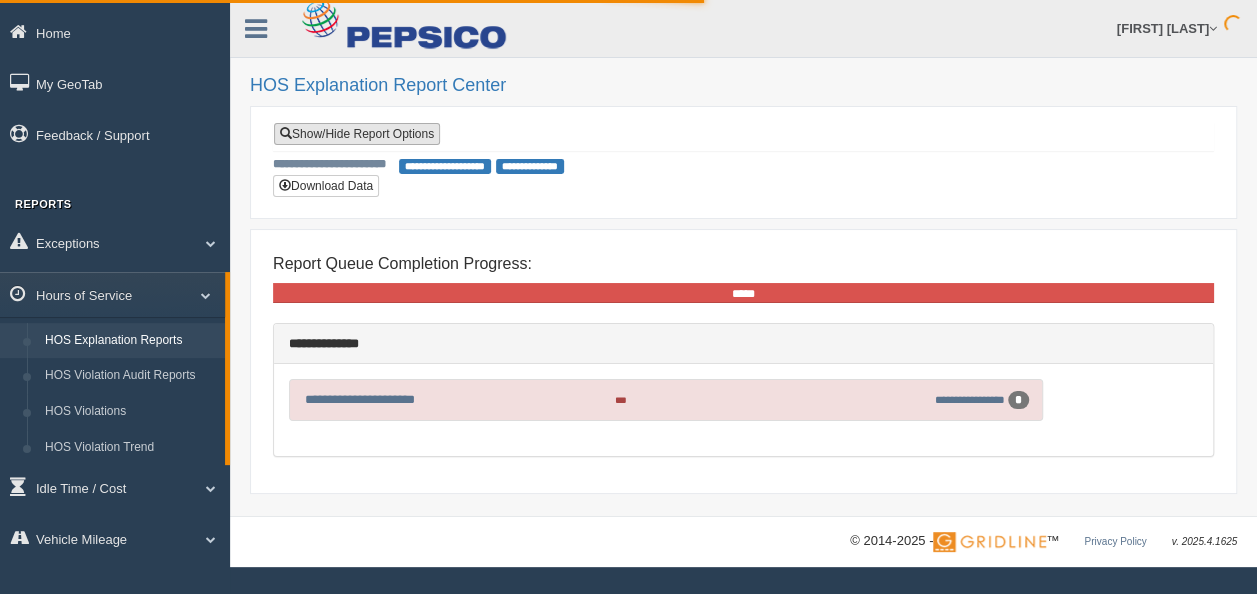 click on "Show/Hide Report Options" at bounding box center (357, 134) 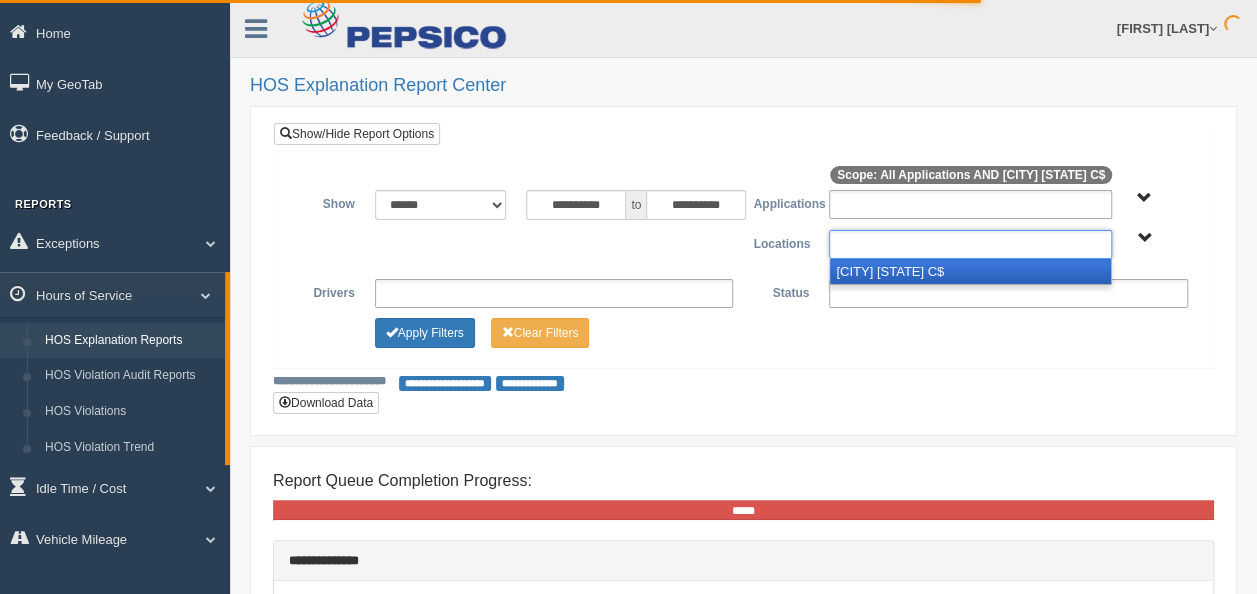 click at bounding box center (970, 244) 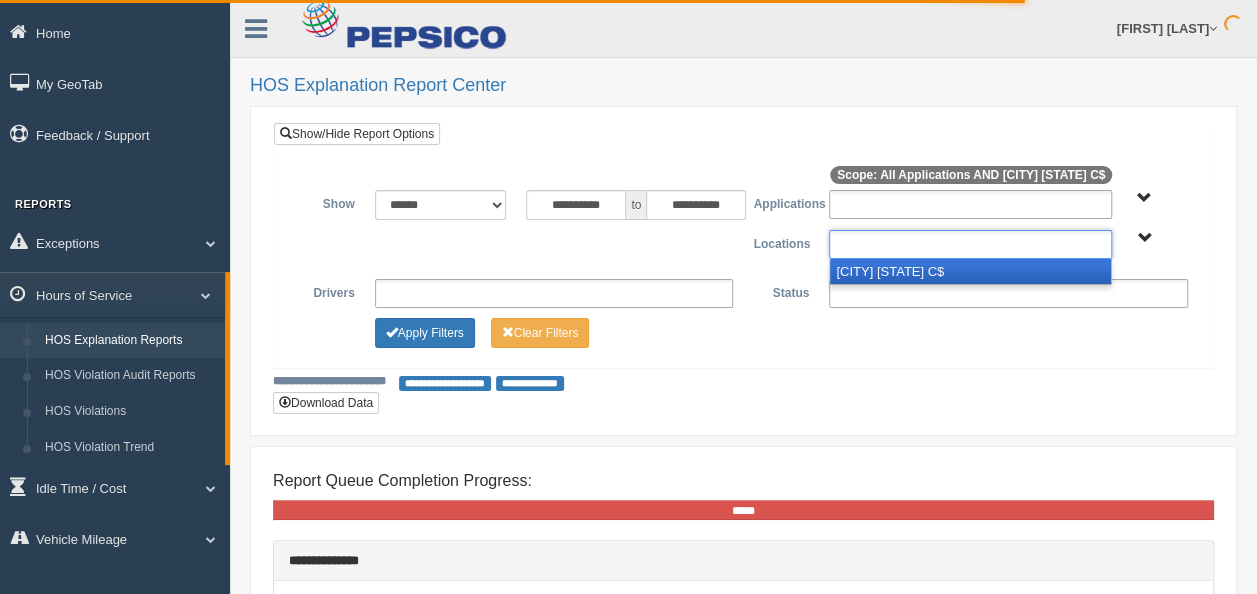 click on "[CITY] [STATE] [CURRENCY]" at bounding box center (970, 271) 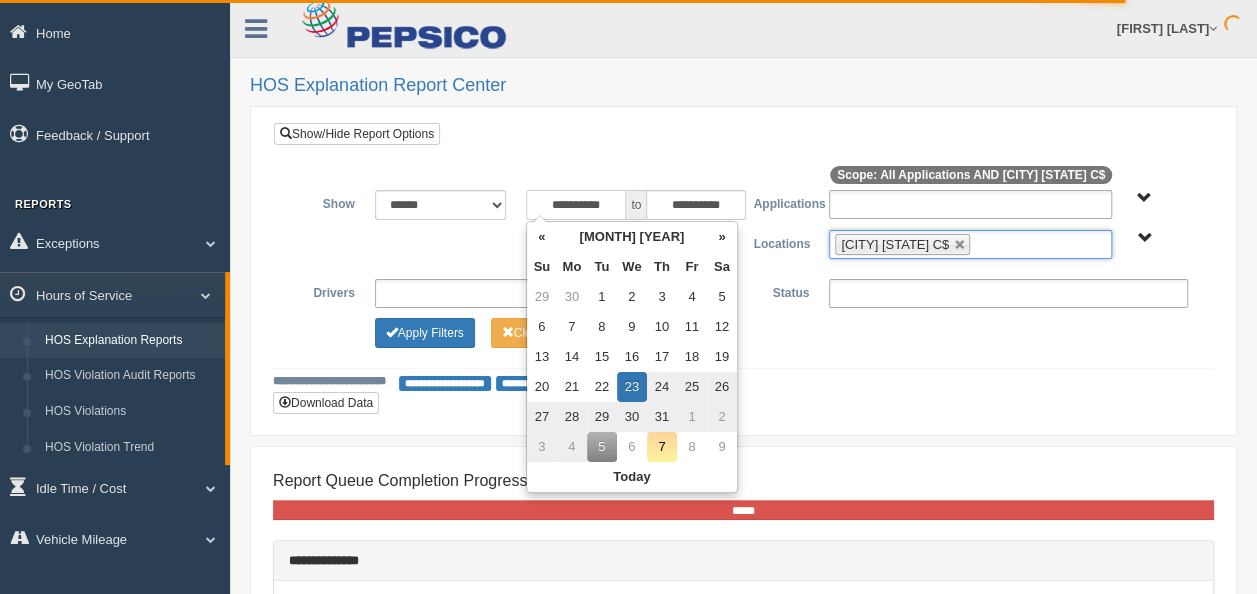 click on "**********" at bounding box center [576, 205] 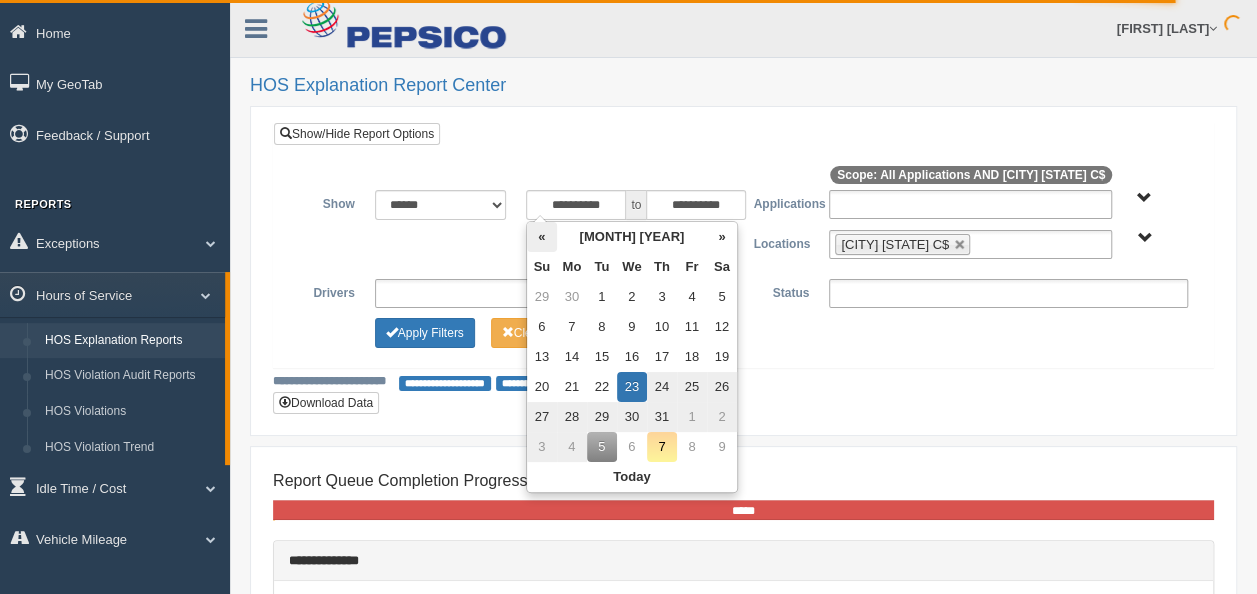 click on "«" at bounding box center (542, 237) 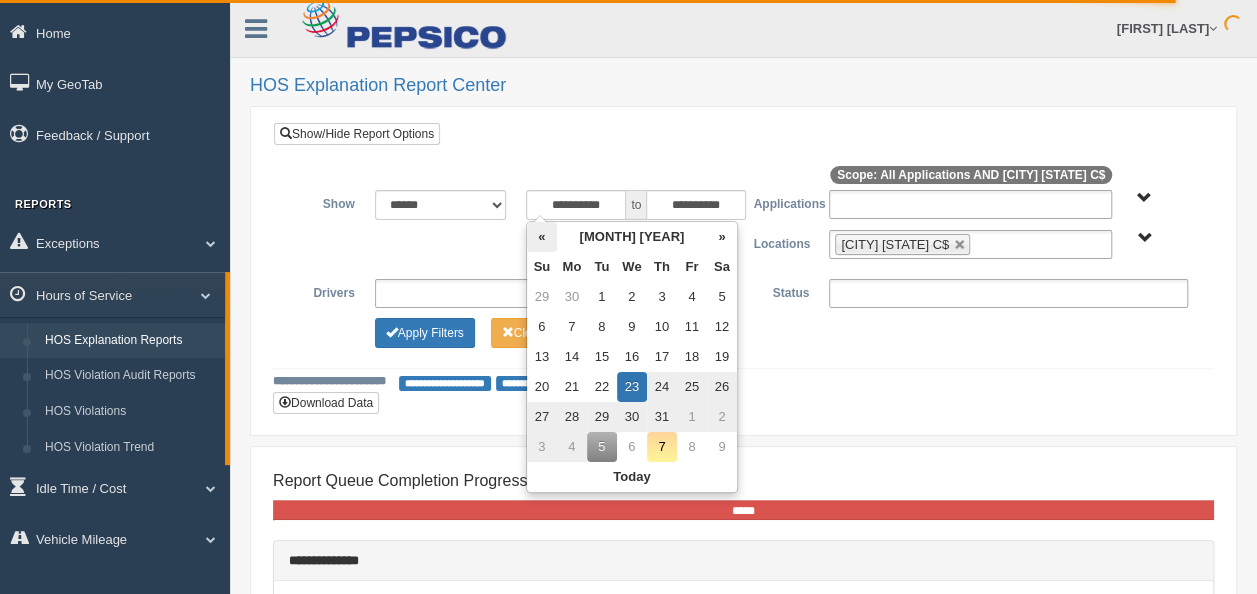 click on "«" at bounding box center (542, 237) 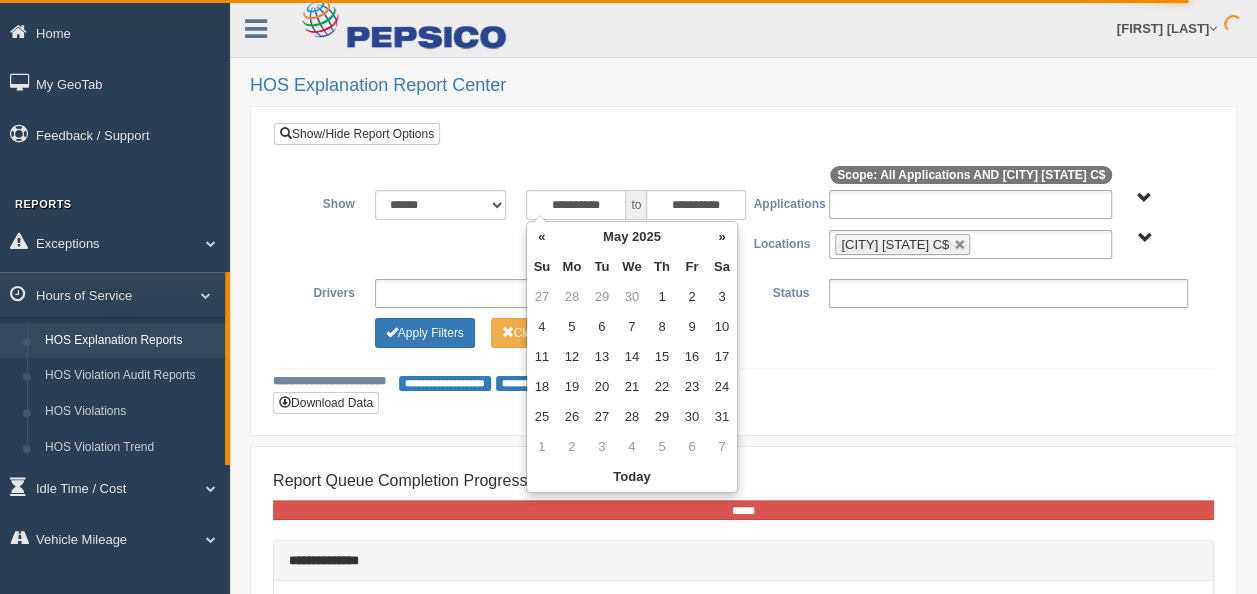 click on "«" at bounding box center (542, 237) 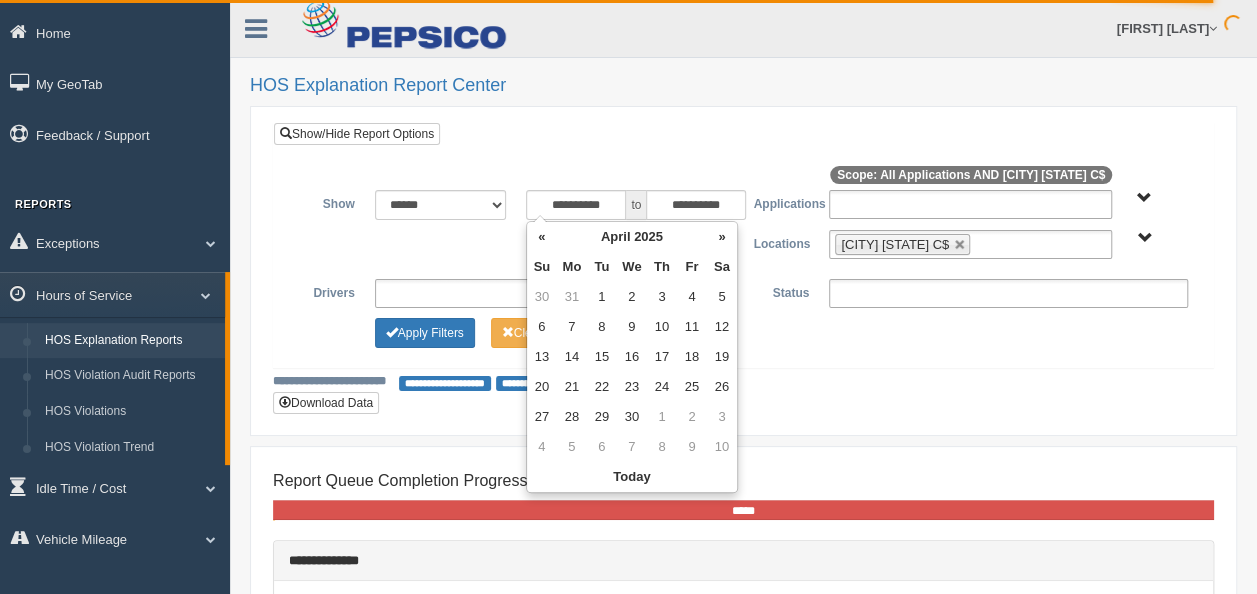 click on "«" at bounding box center (542, 237) 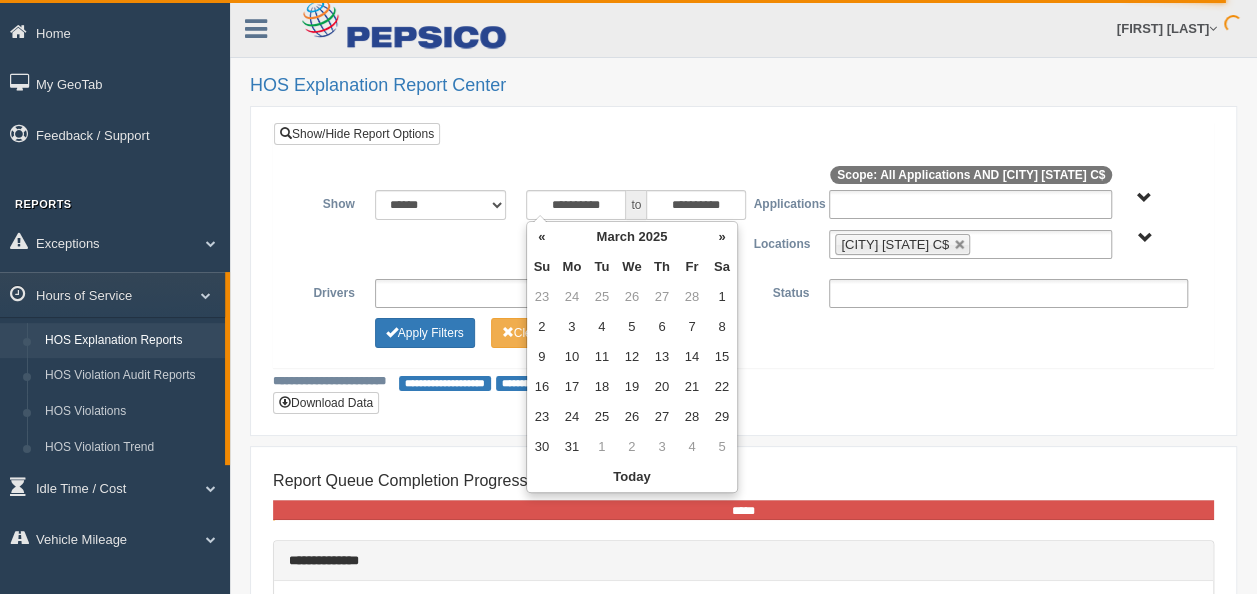 click on "«" at bounding box center [542, 237] 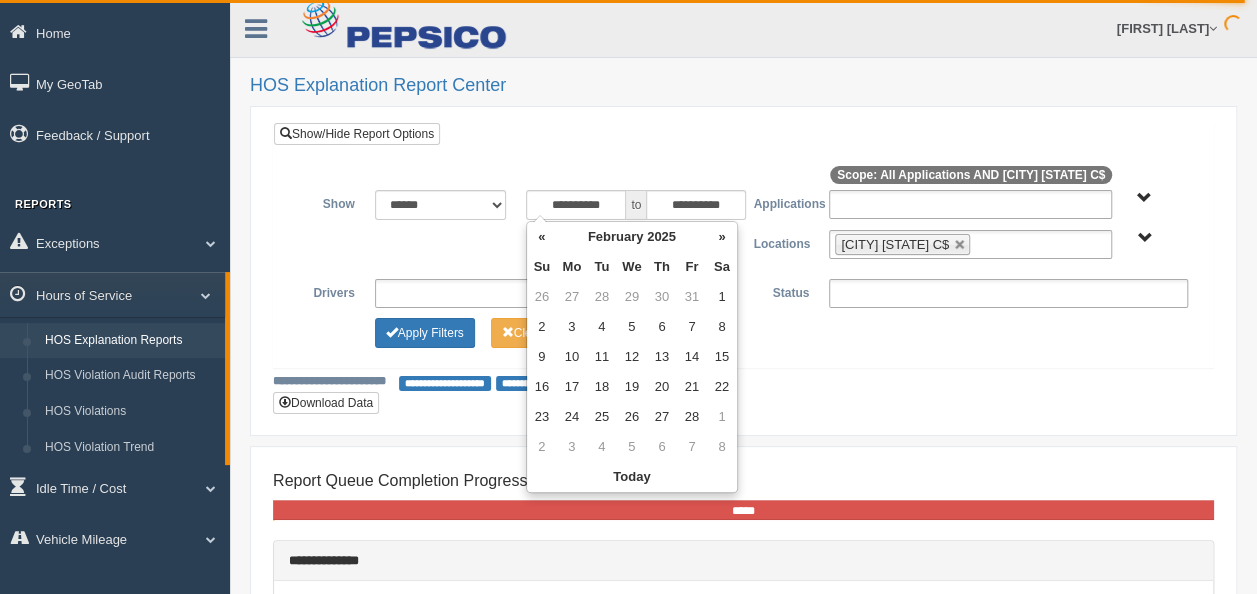 click on "«" at bounding box center [542, 237] 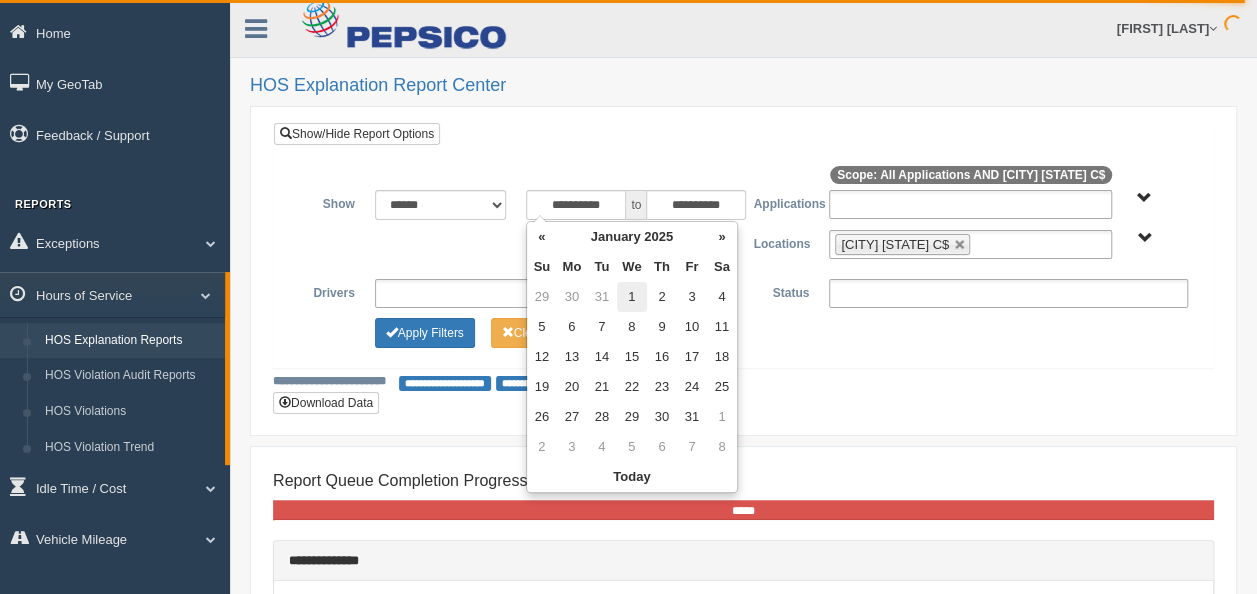 click on "1" at bounding box center [632, 297] 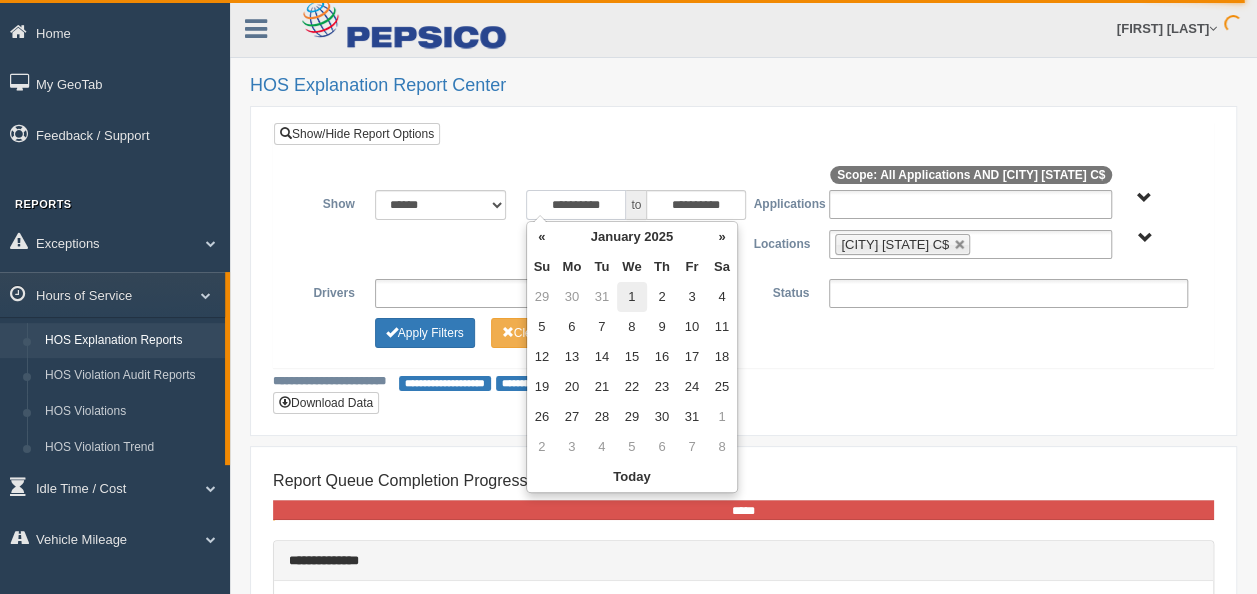 type on "**********" 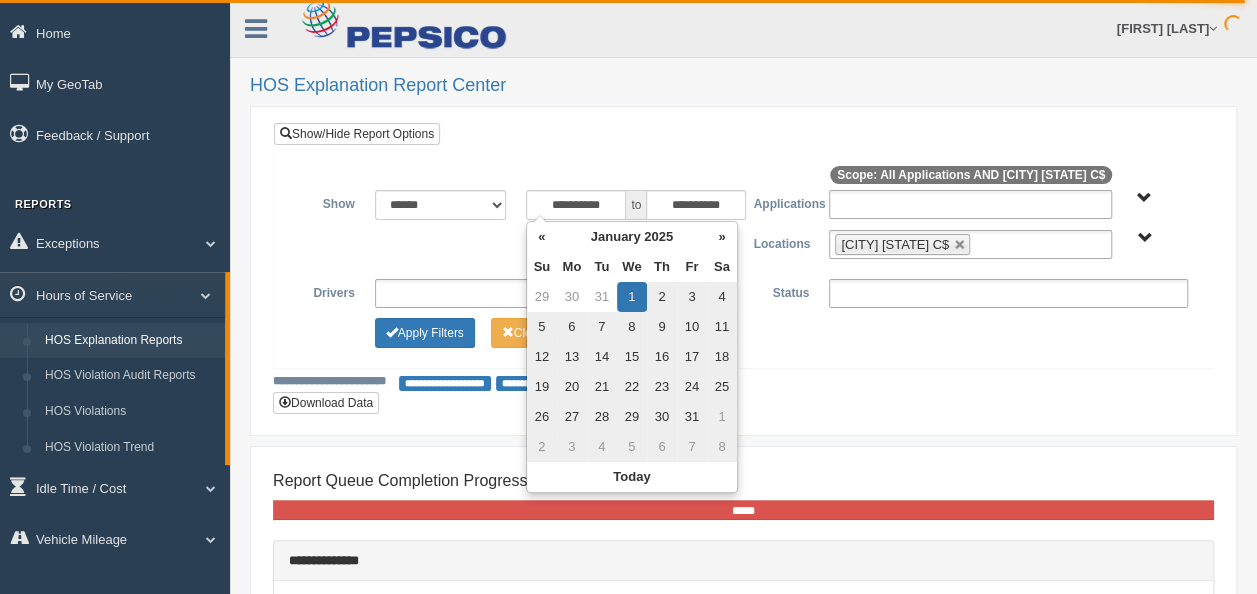 click on "**********" at bounding box center (743, 271) 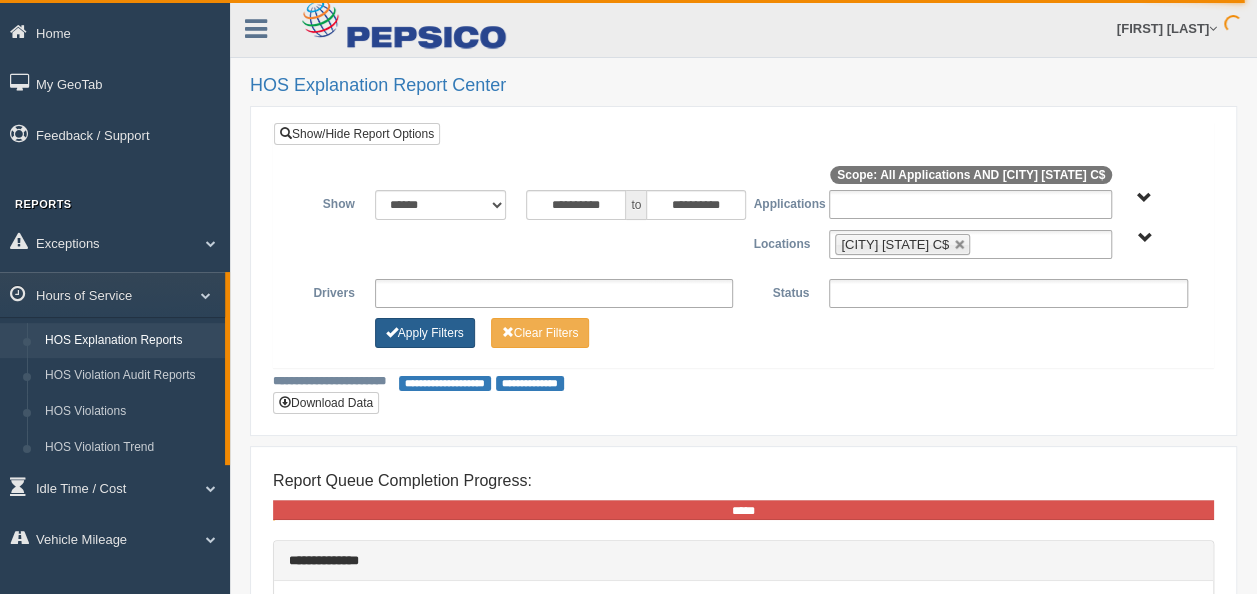 click on "Apply Filters" at bounding box center (425, 333) 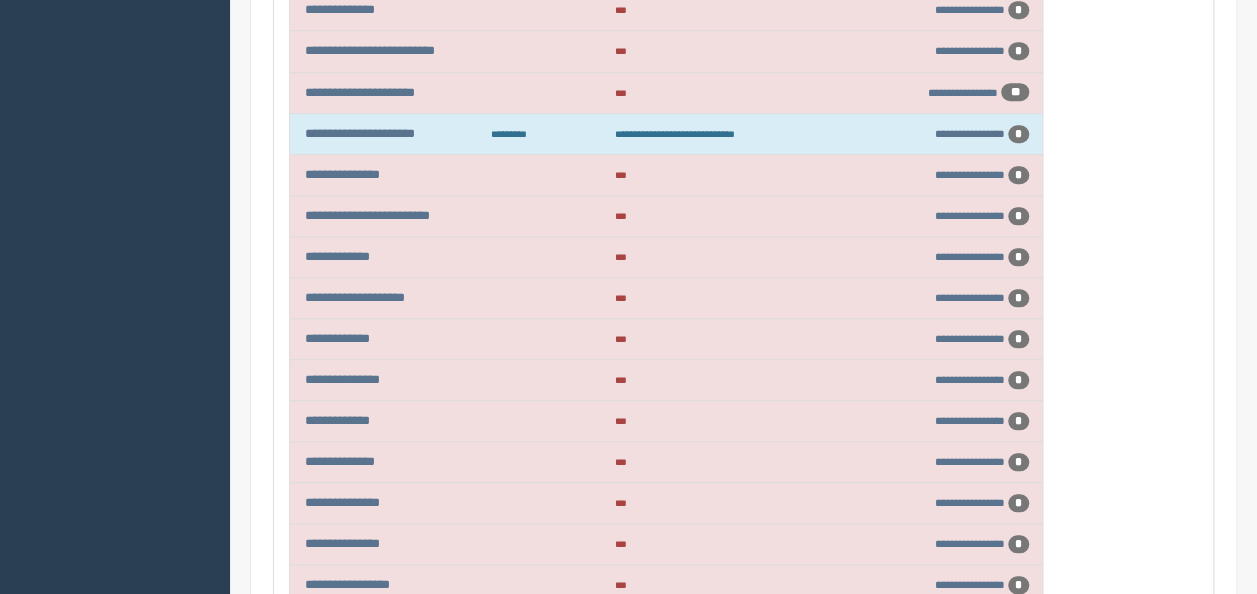 scroll, scrollTop: 900, scrollLeft: 0, axis: vertical 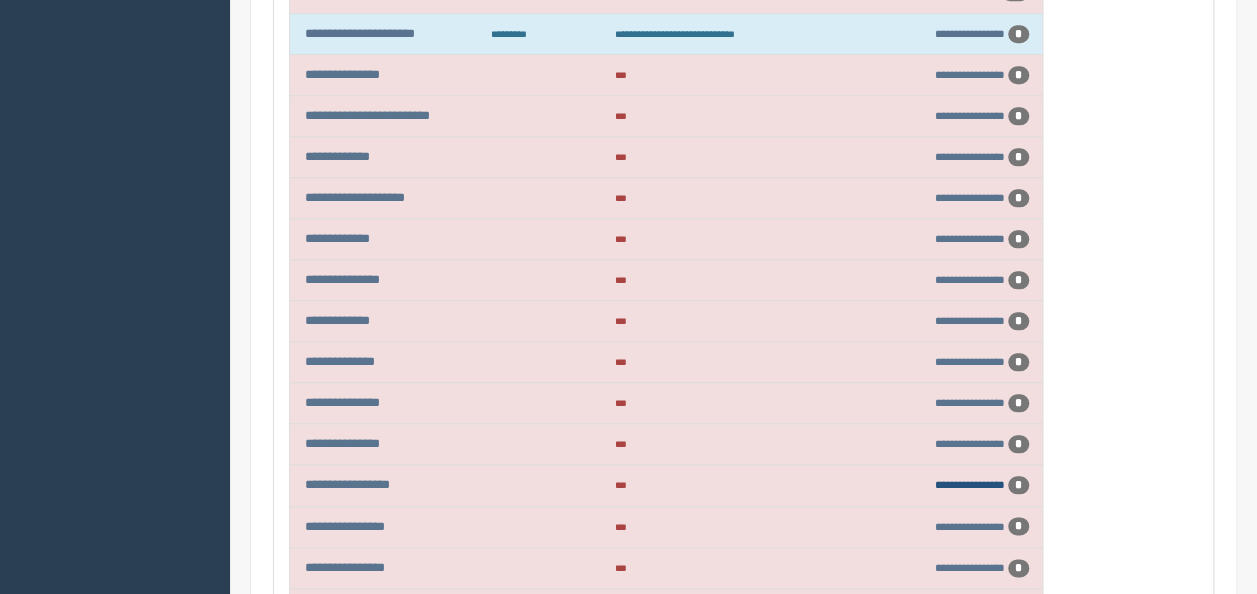 click on "**********" at bounding box center (970, 484) 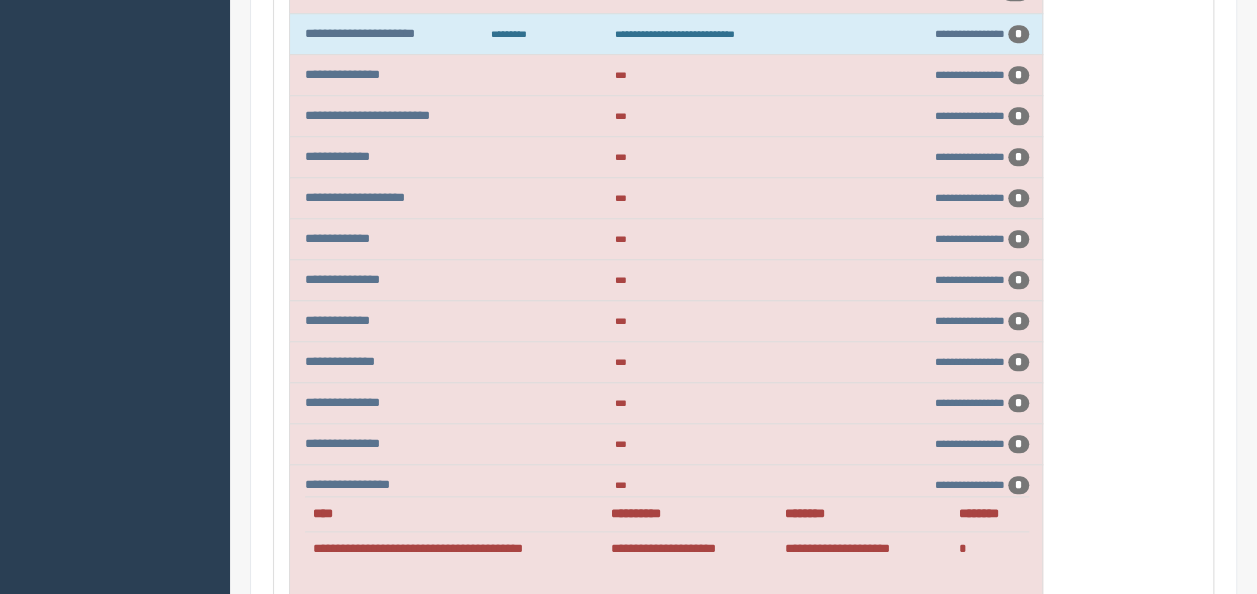 click on "**********" at bounding box center [690, 549] 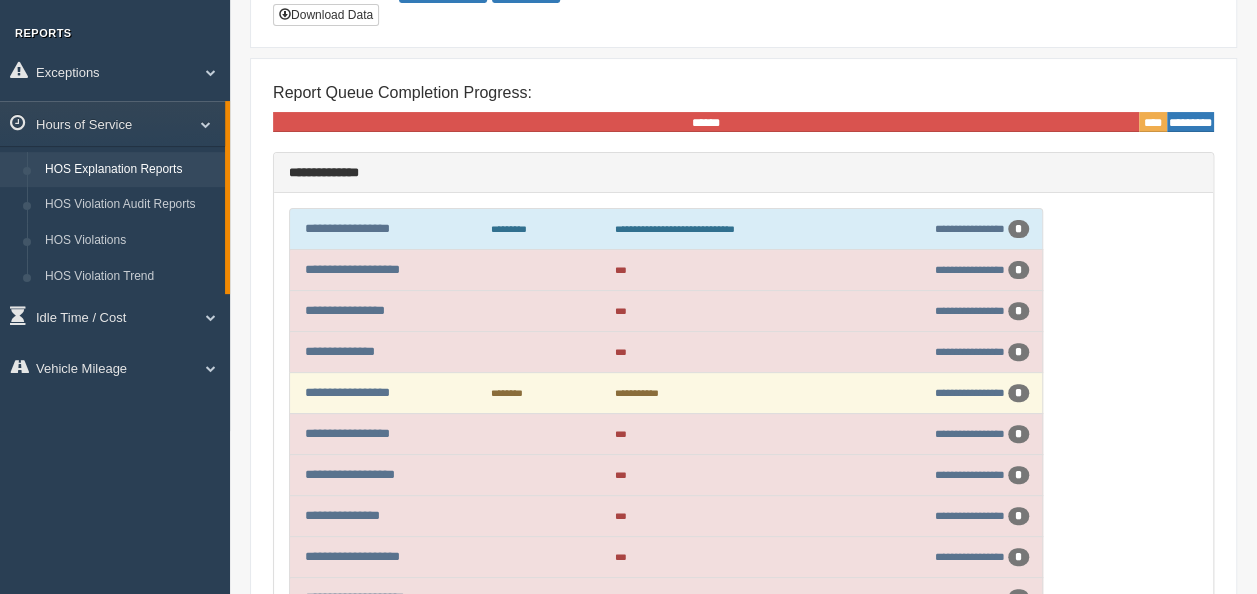 scroll, scrollTop: 0, scrollLeft: 0, axis: both 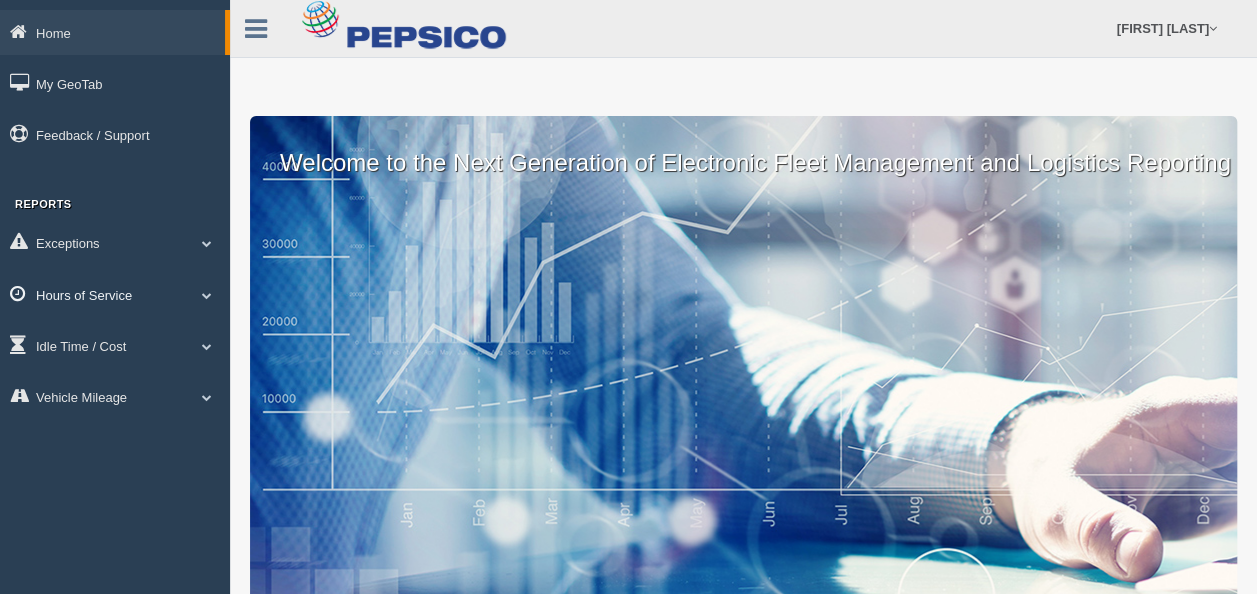 click on "Hours of Service" at bounding box center [115, 294] 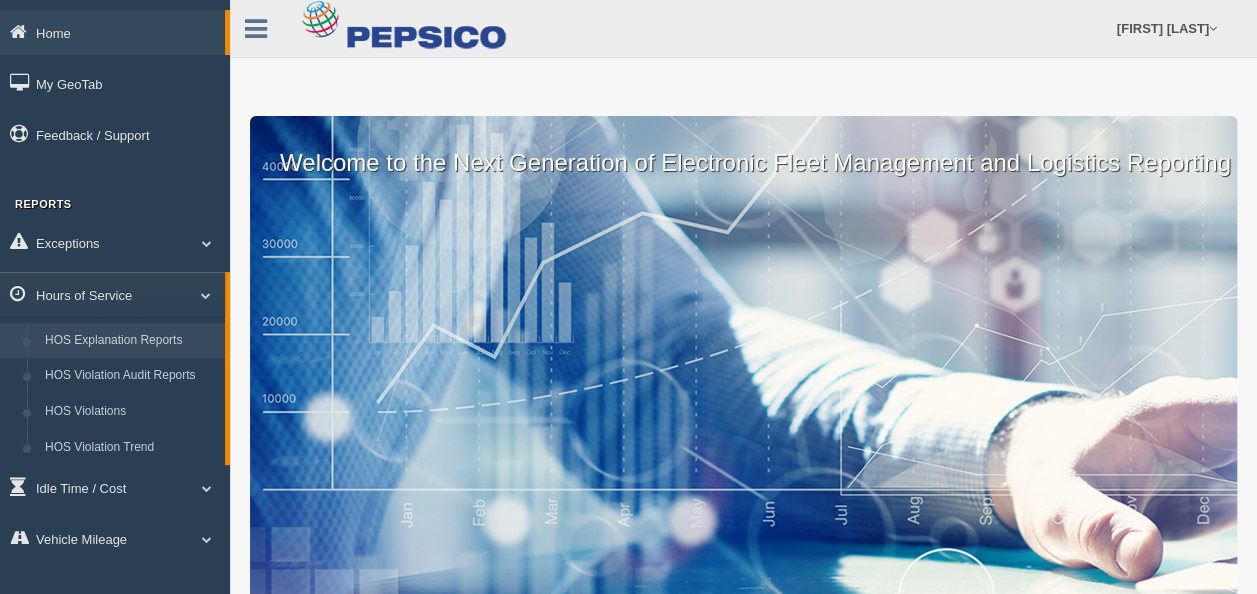 click on "HOS Explanation Reports" at bounding box center (130, 341) 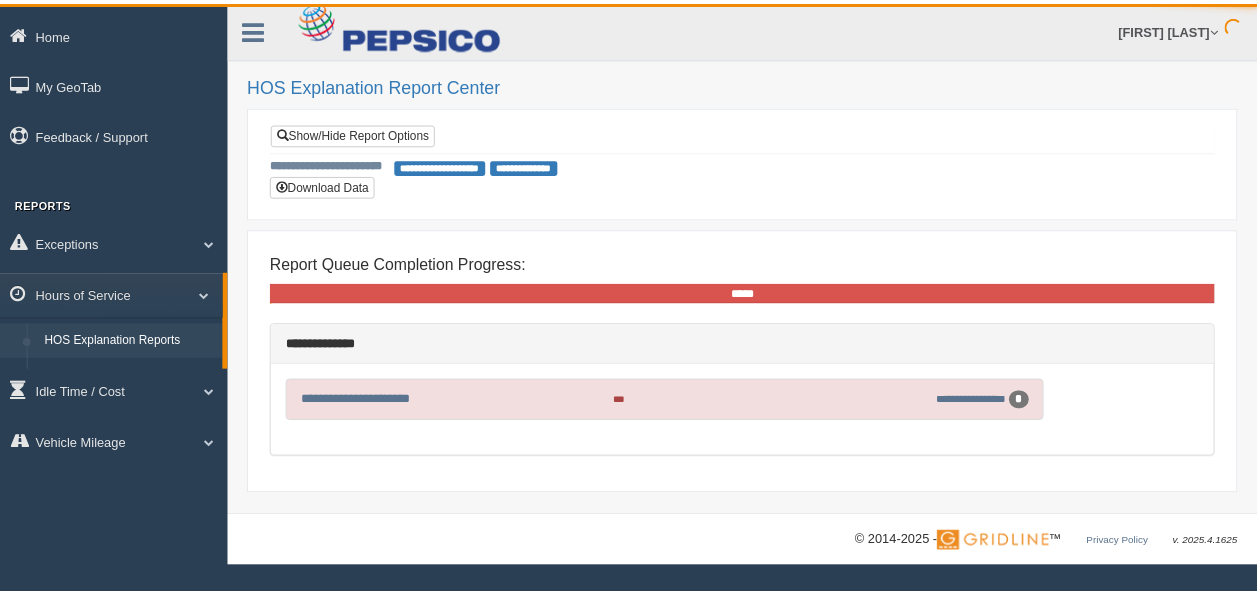 scroll, scrollTop: 0, scrollLeft: 0, axis: both 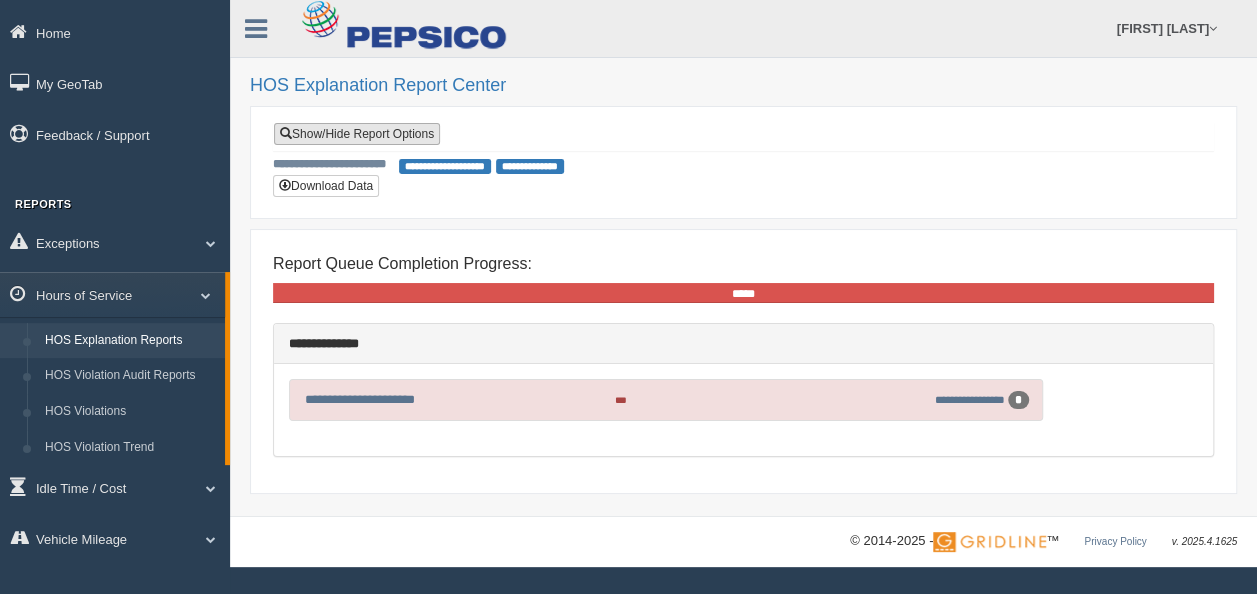 click on "Show/Hide Report Options" at bounding box center (357, 134) 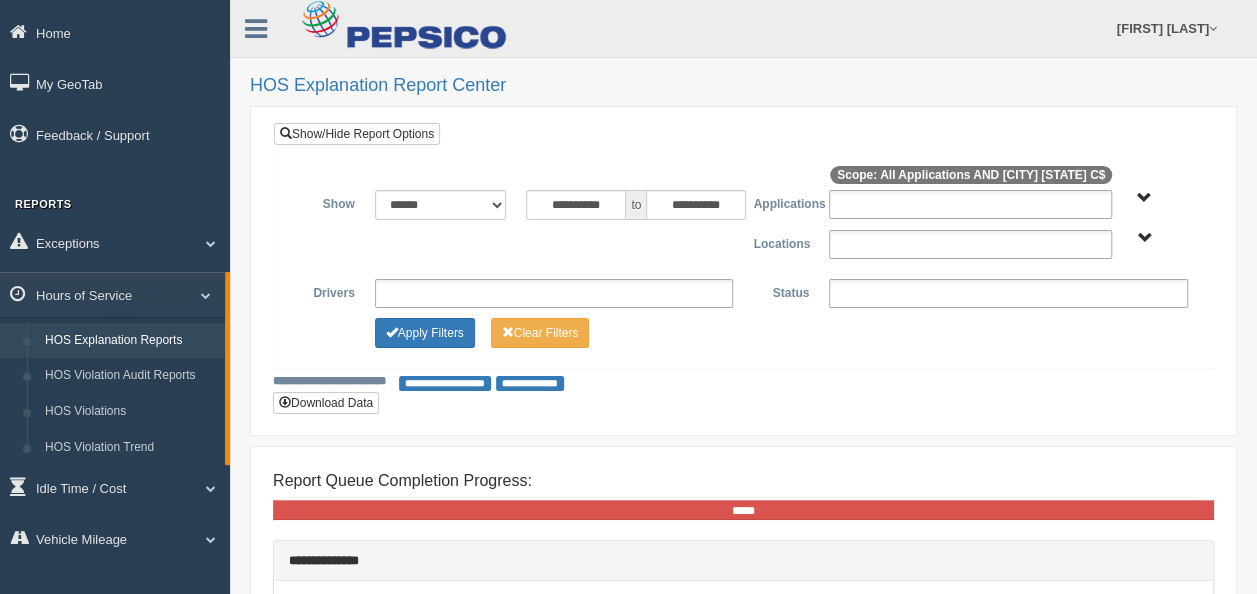 click at bounding box center [970, 244] 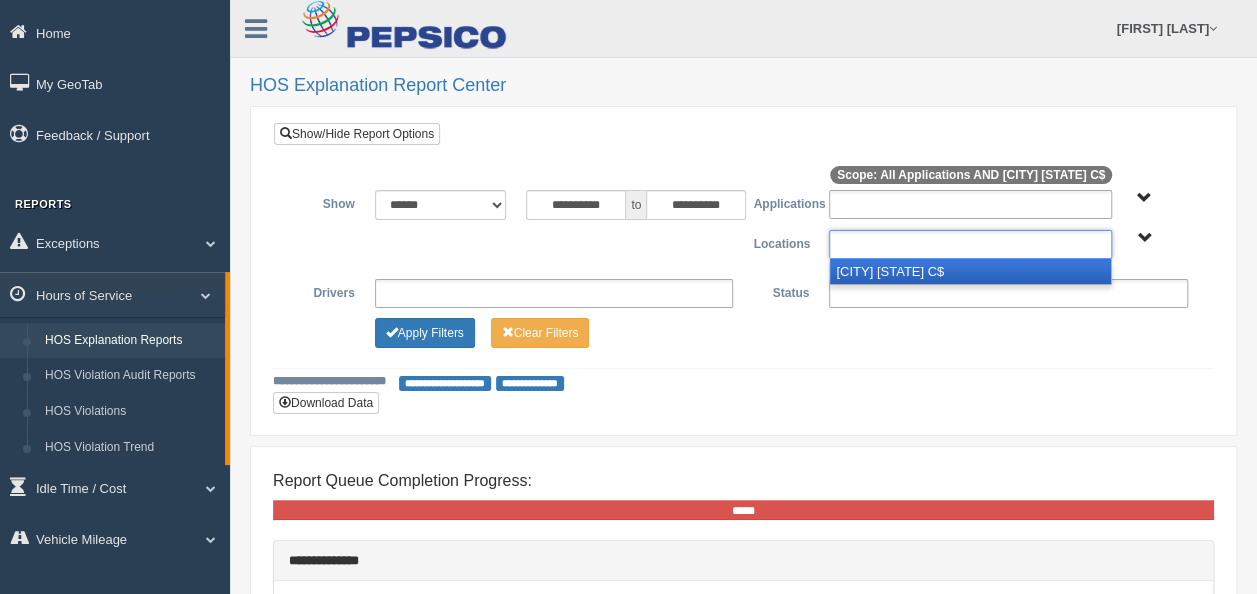 click on "[CITY] [STATE] C$" at bounding box center (970, 271) 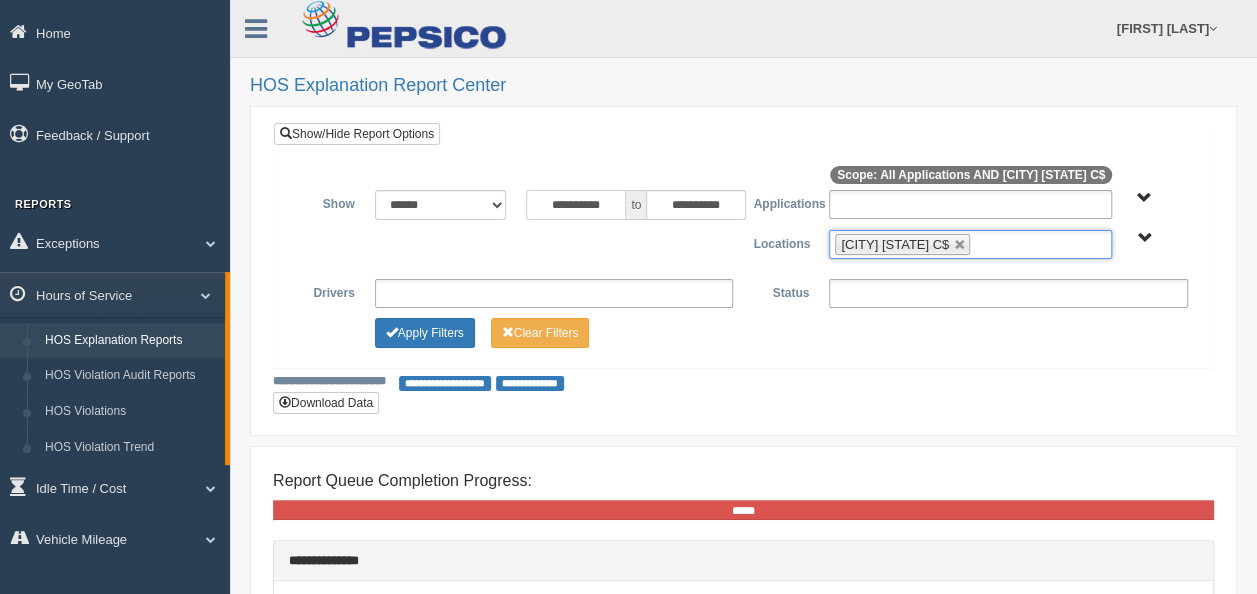 click on "**********" at bounding box center [576, 205] 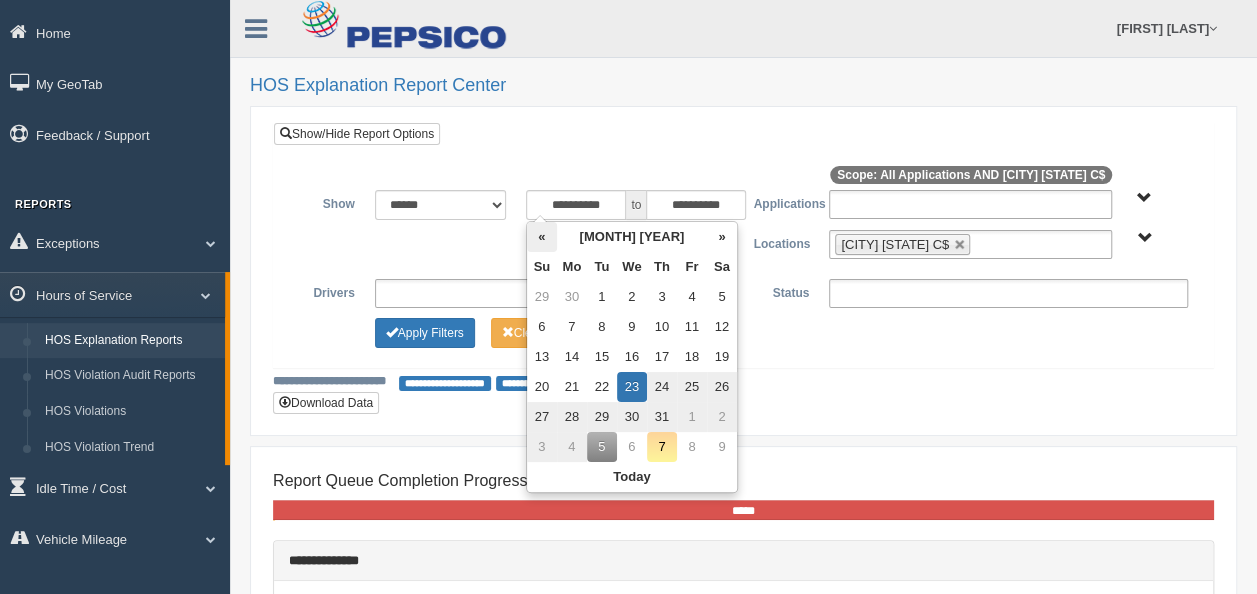 click on "«" at bounding box center (542, 237) 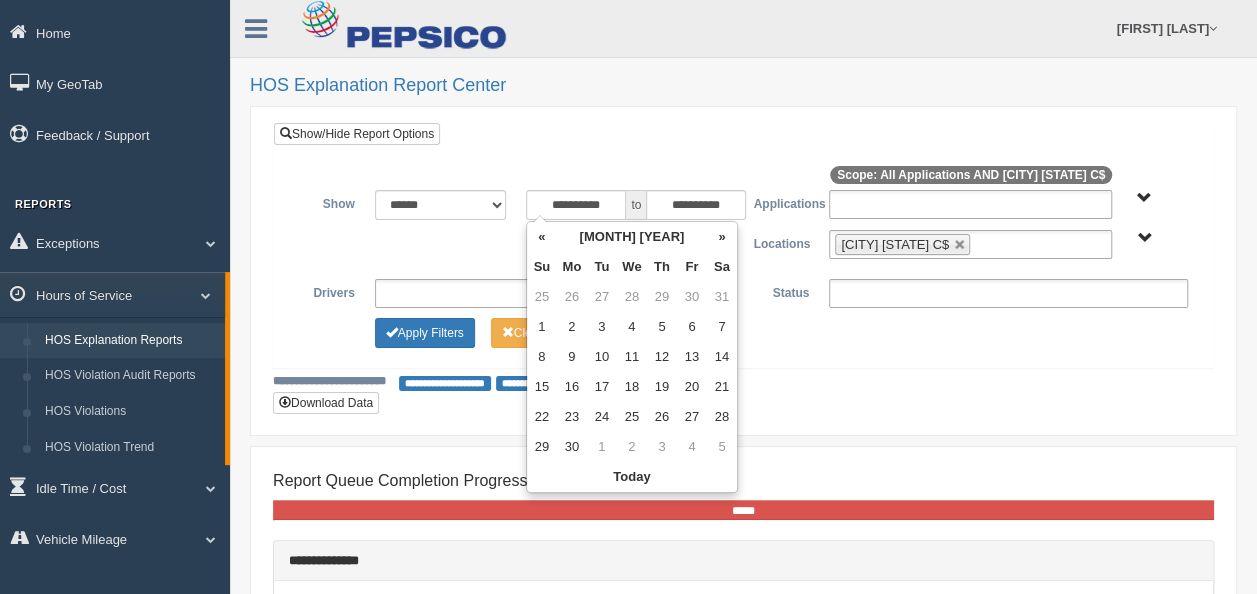 click on "«" at bounding box center (542, 237) 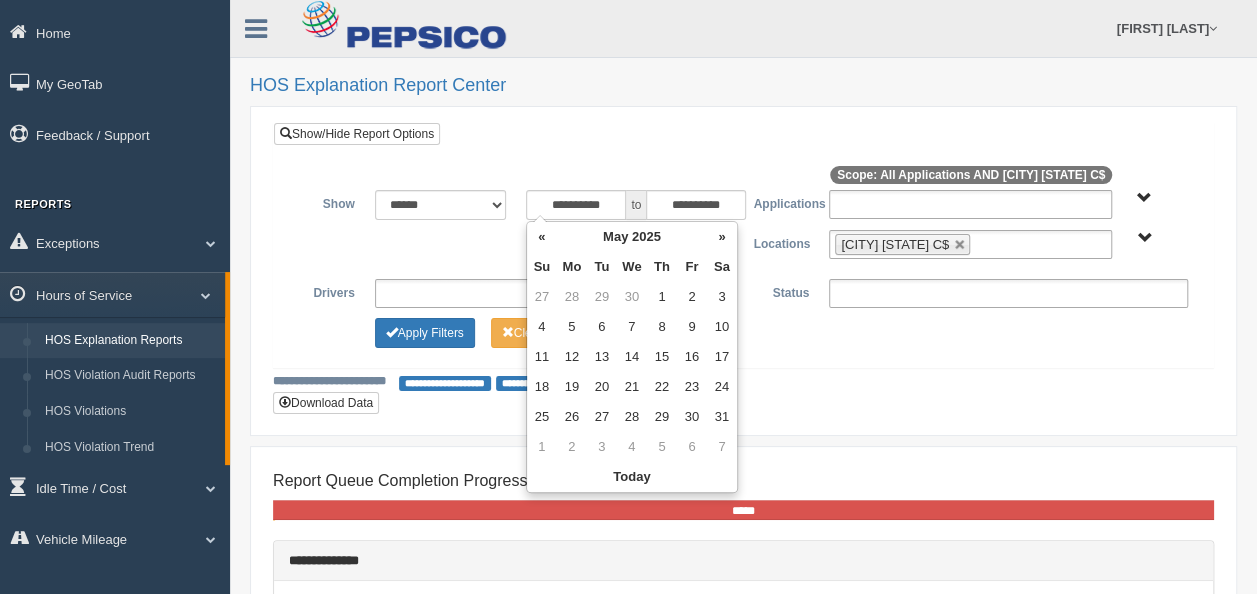 click on "«" at bounding box center (542, 237) 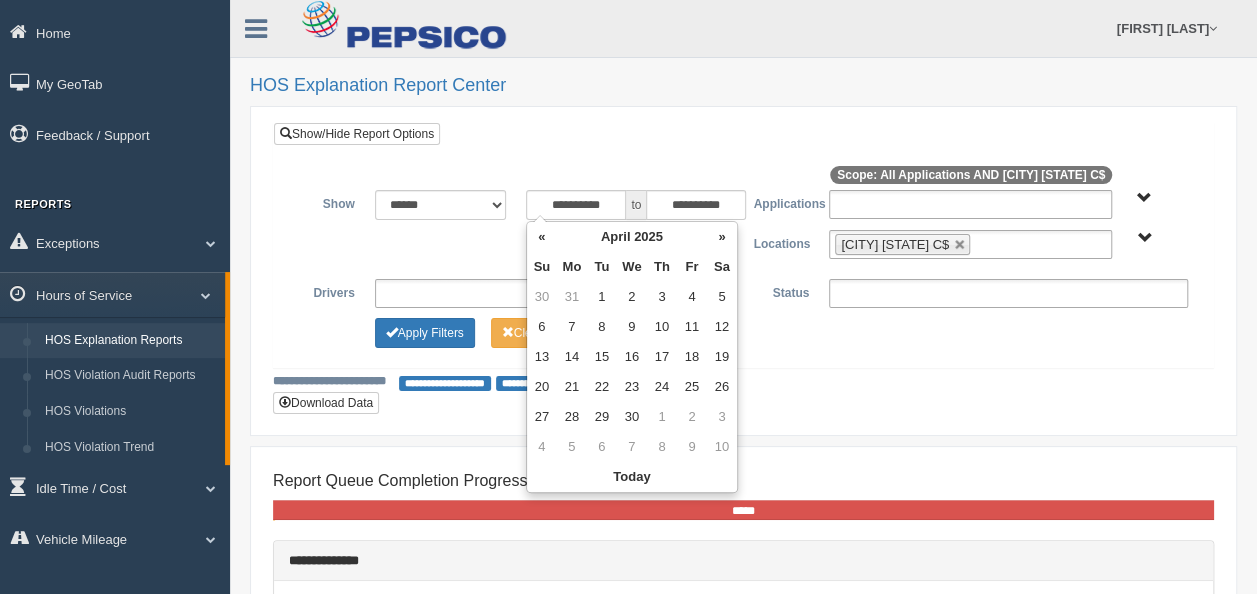 click on "«" at bounding box center (542, 237) 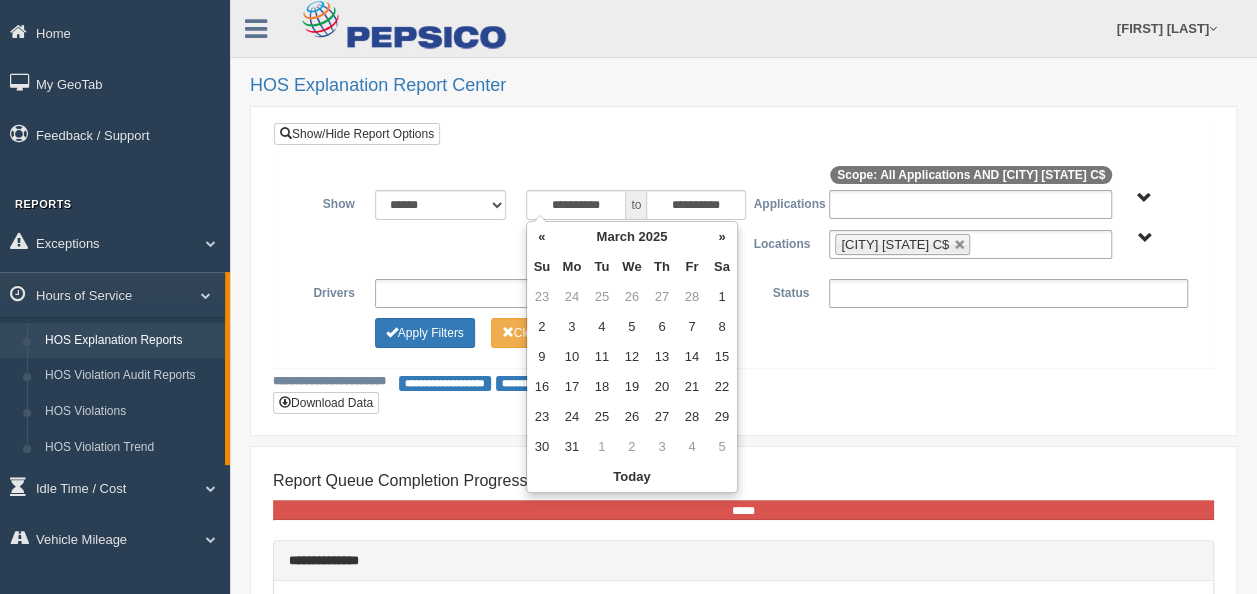 click on "«" at bounding box center (542, 237) 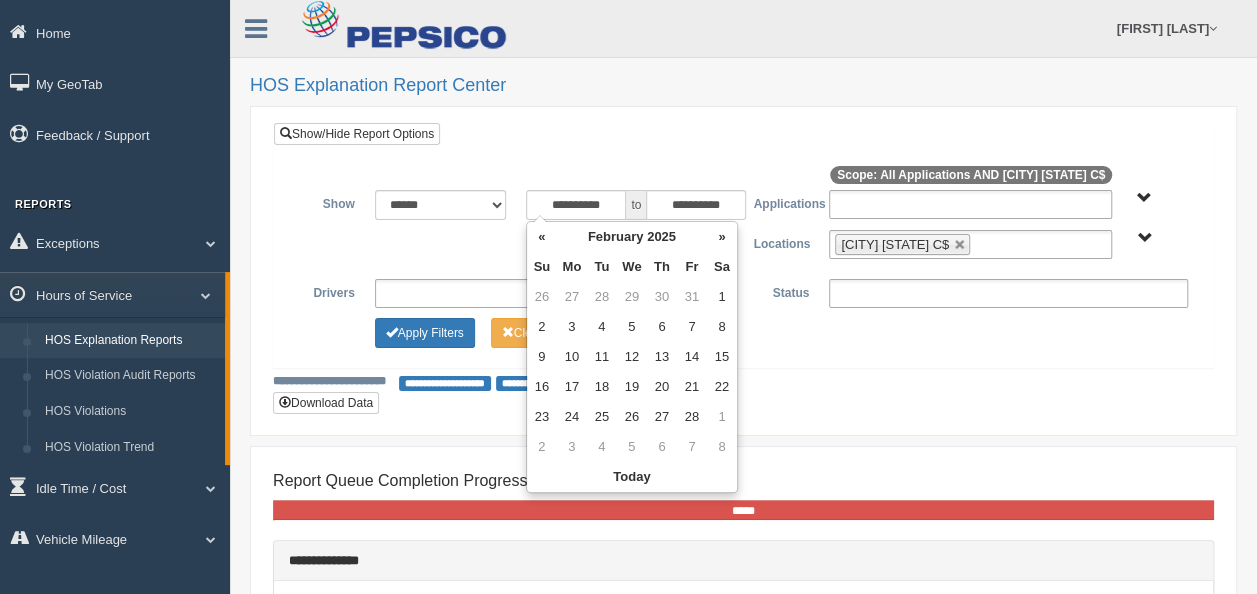 click on "«" at bounding box center [542, 237] 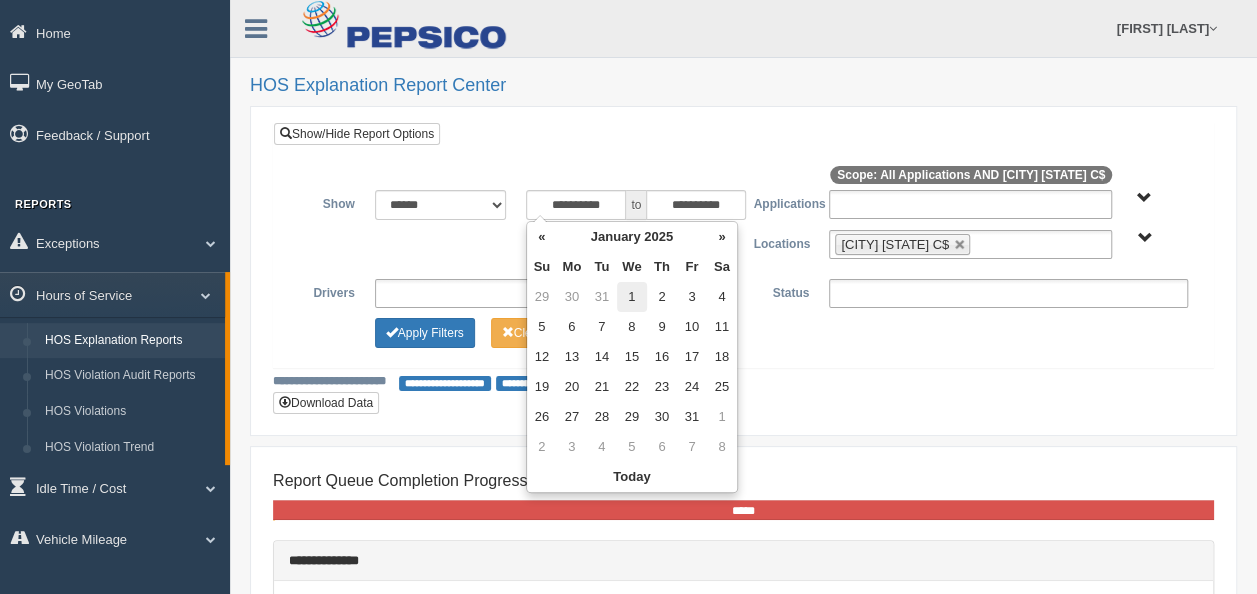 click on "1" at bounding box center [632, 297] 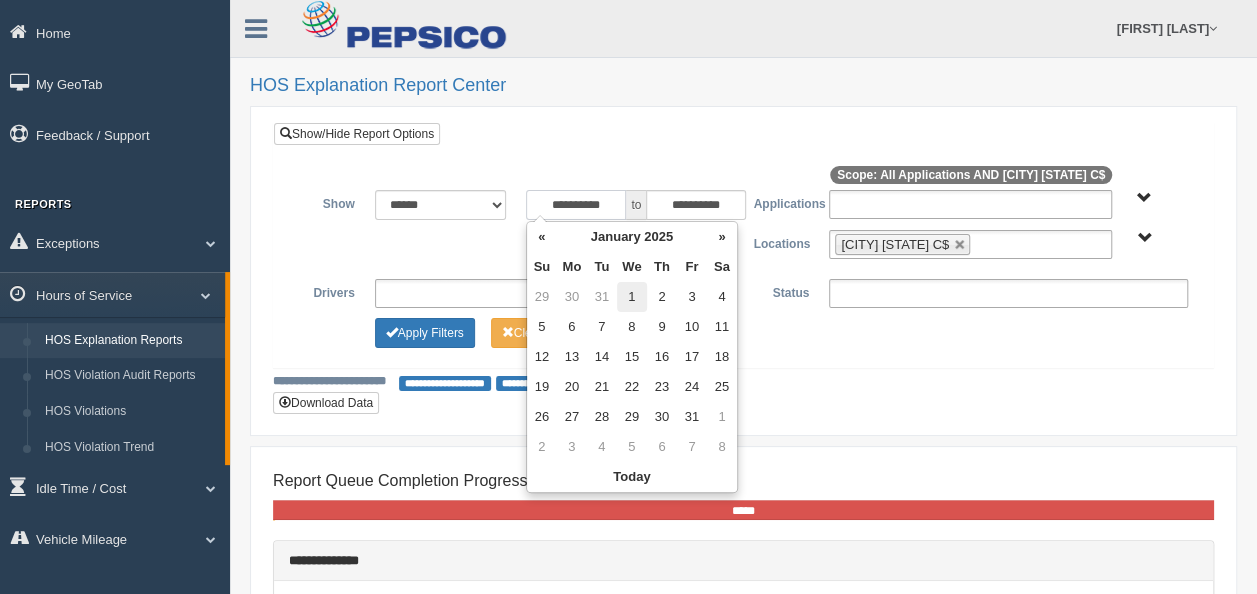type on "**********" 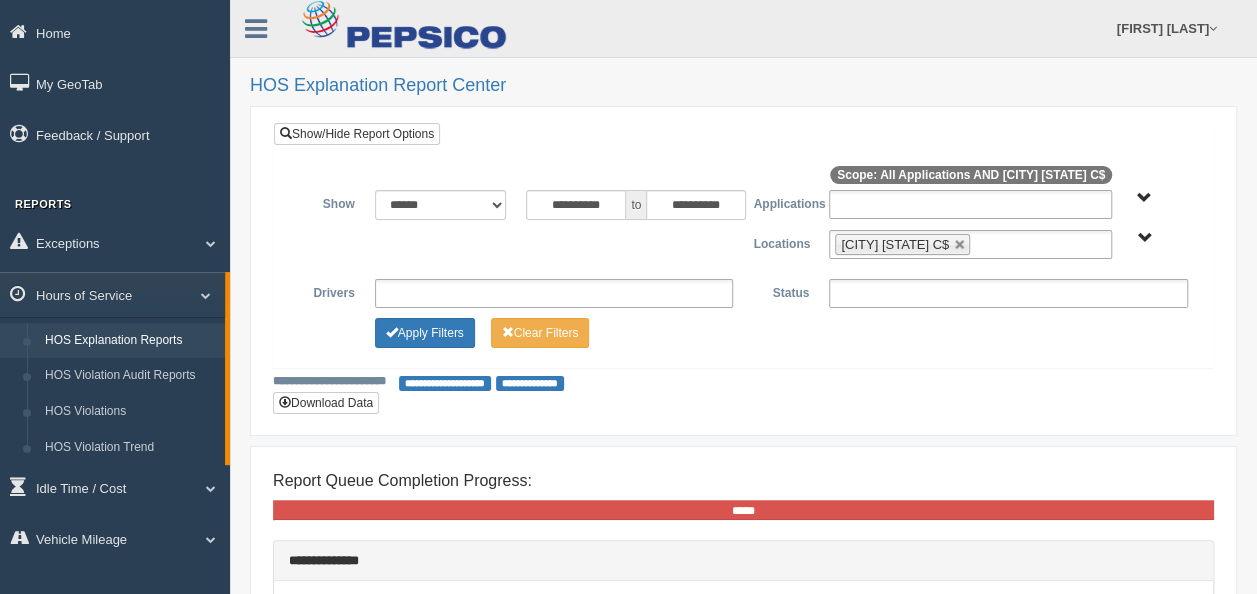 drag, startPoint x: 816, startPoint y: 351, endPoint x: 745, endPoint y: 252, distance: 121.82774 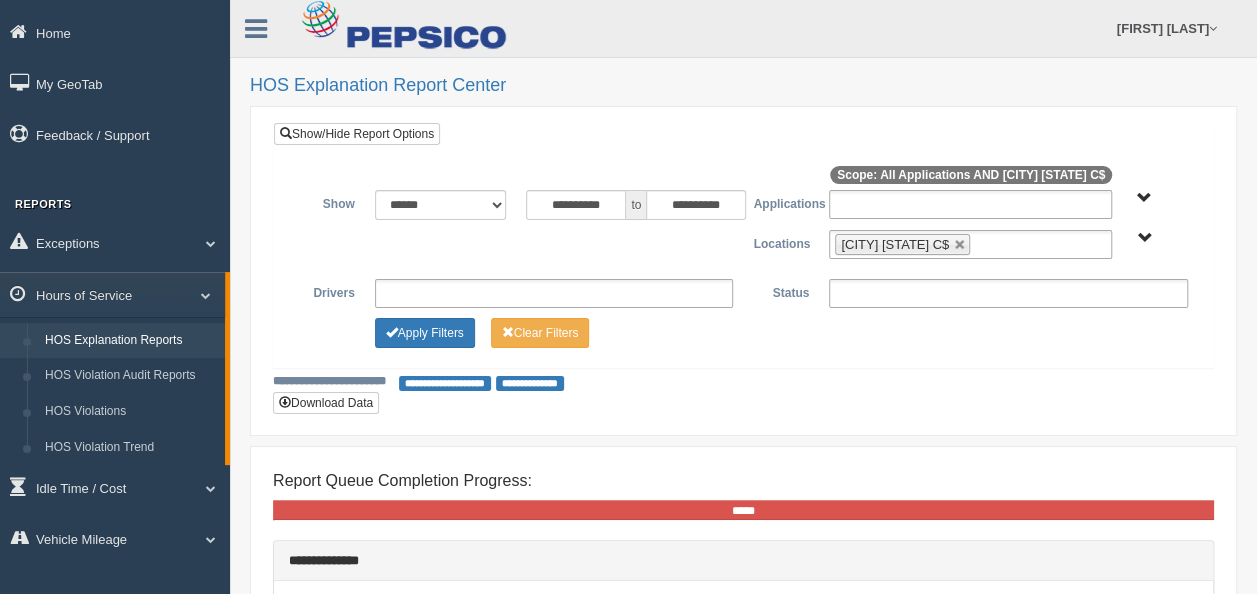 click on "**********" at bounding box center [743, 259] 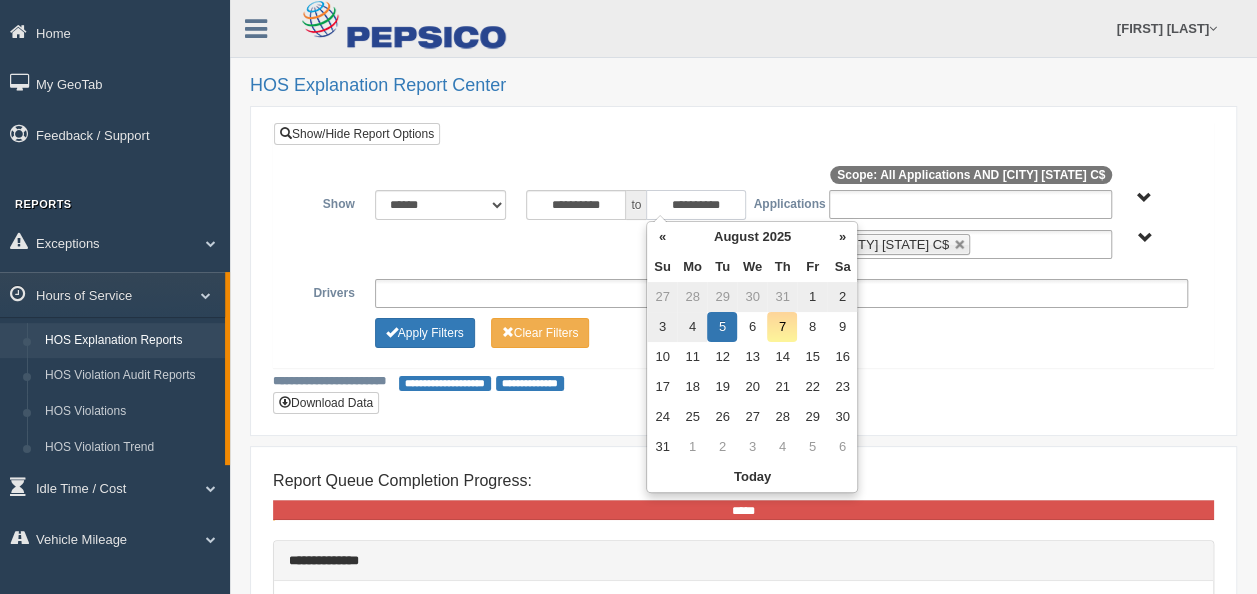 click on "**********" at bounding box center (696, 205) 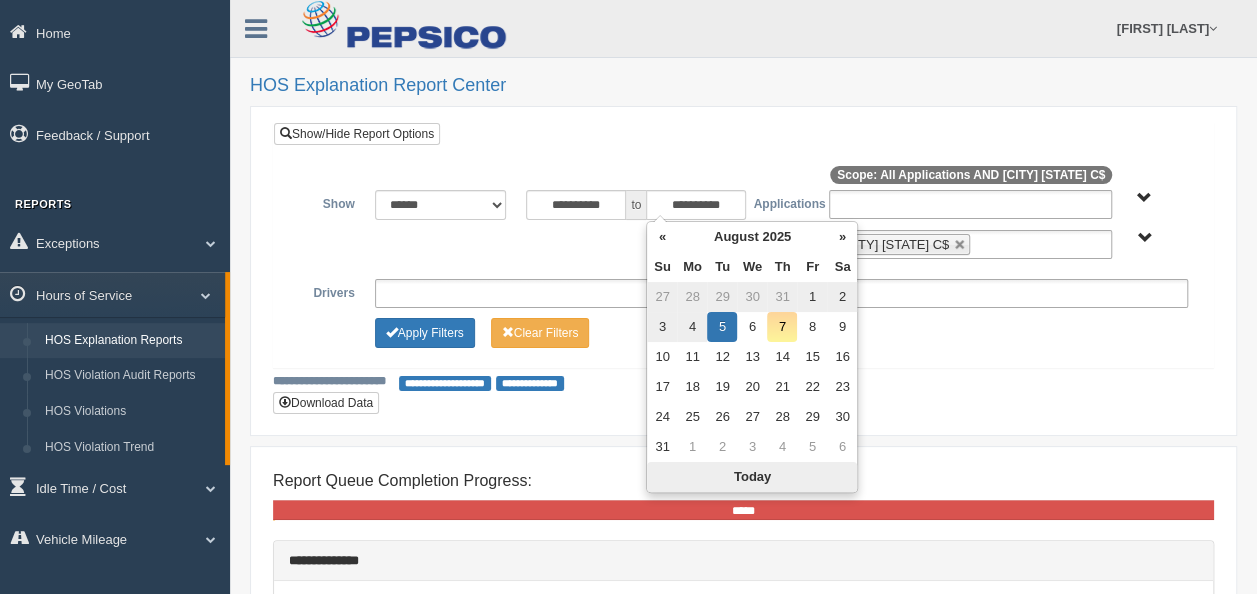 click on "Today" at bounding box center [752, 477] 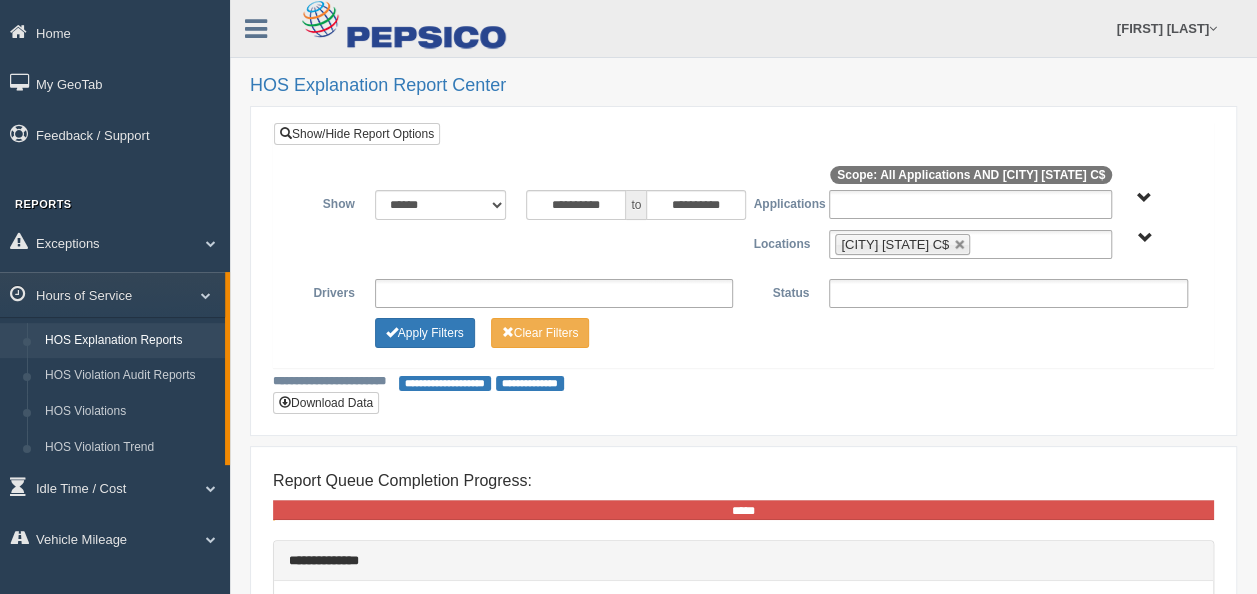 click on "**********" at bounding box center (743, 271) 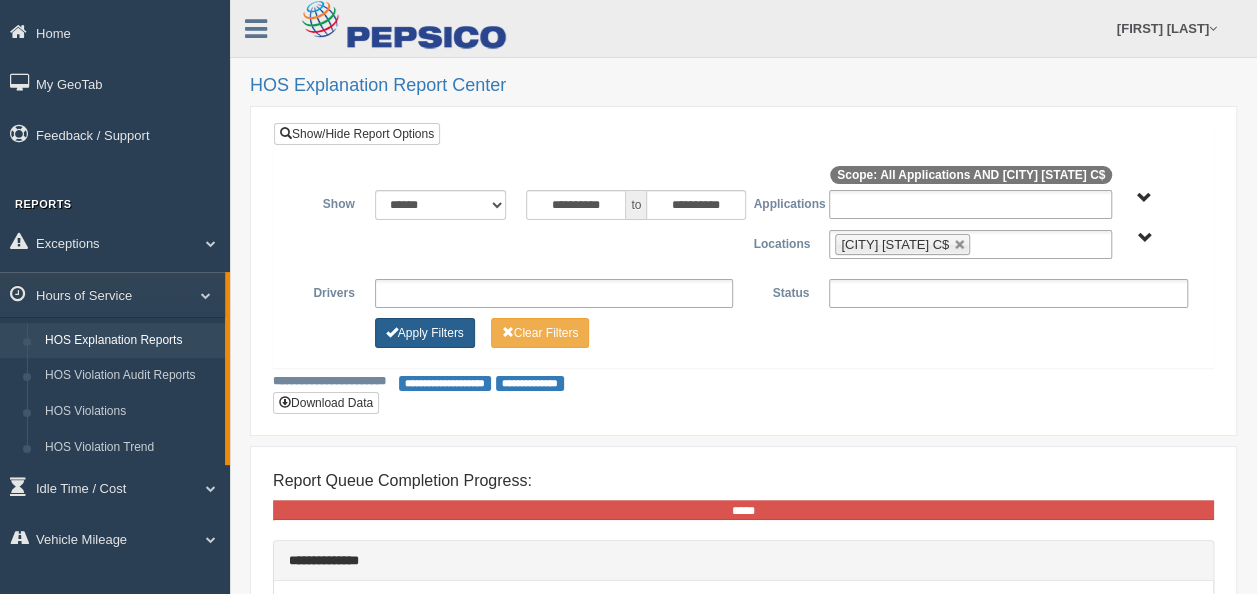 click on "Apply Filters" at bounding box center [425, 333] 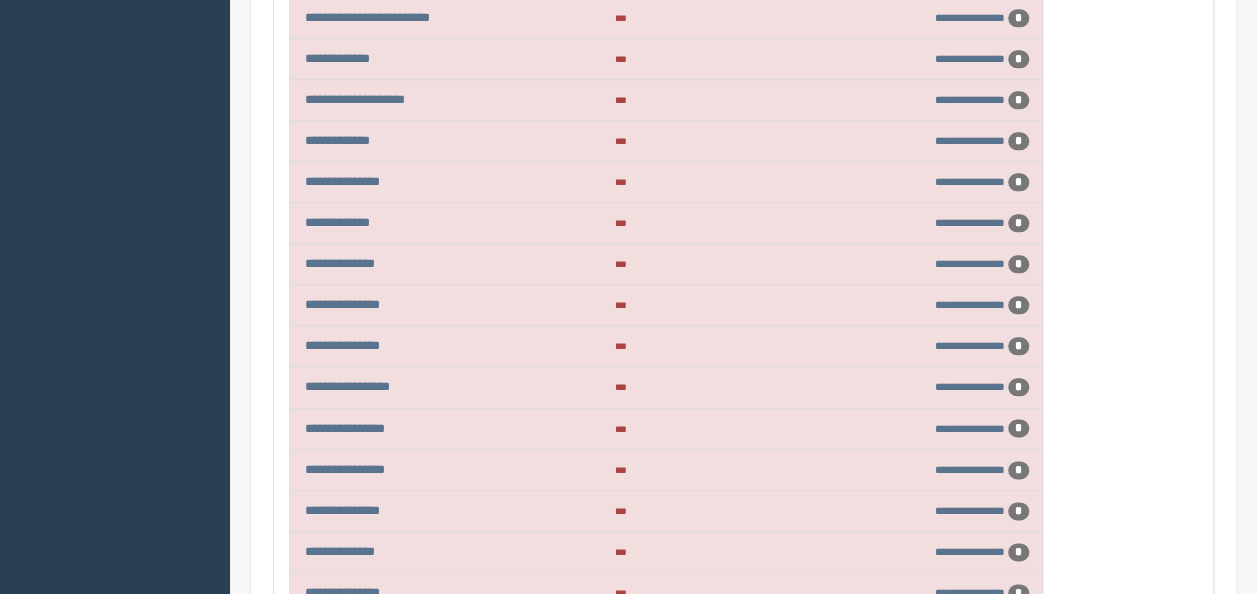 scroll, scrollTop: 1000, scrollLeft: 0, axis: vertical 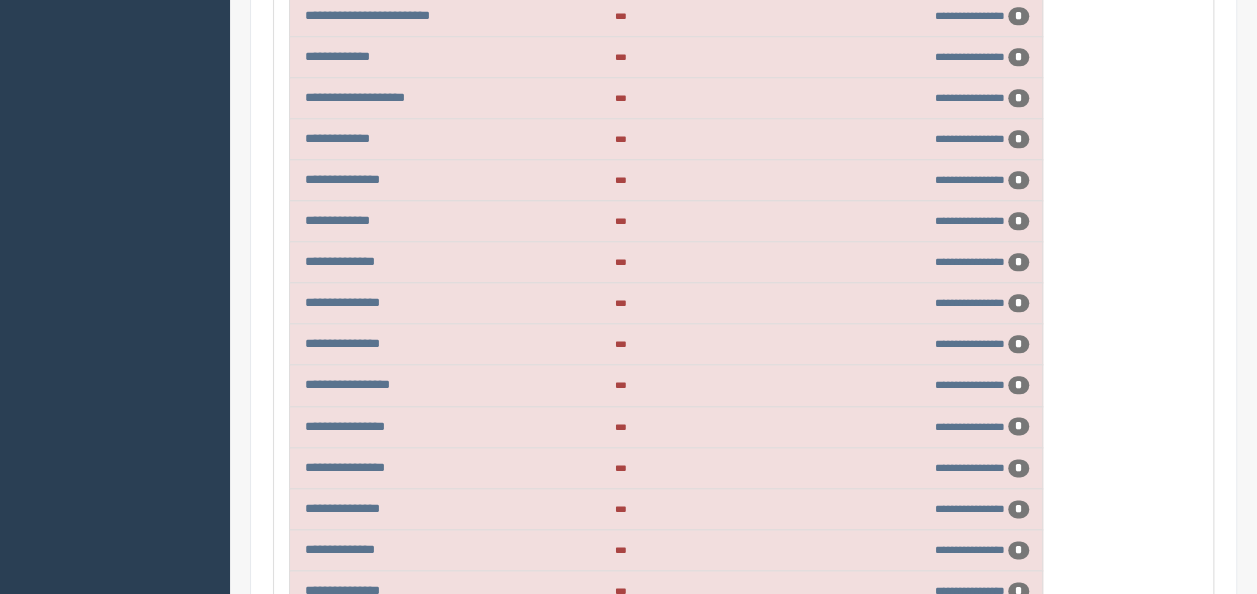 click on "*" at bounding box center [1018, 385] 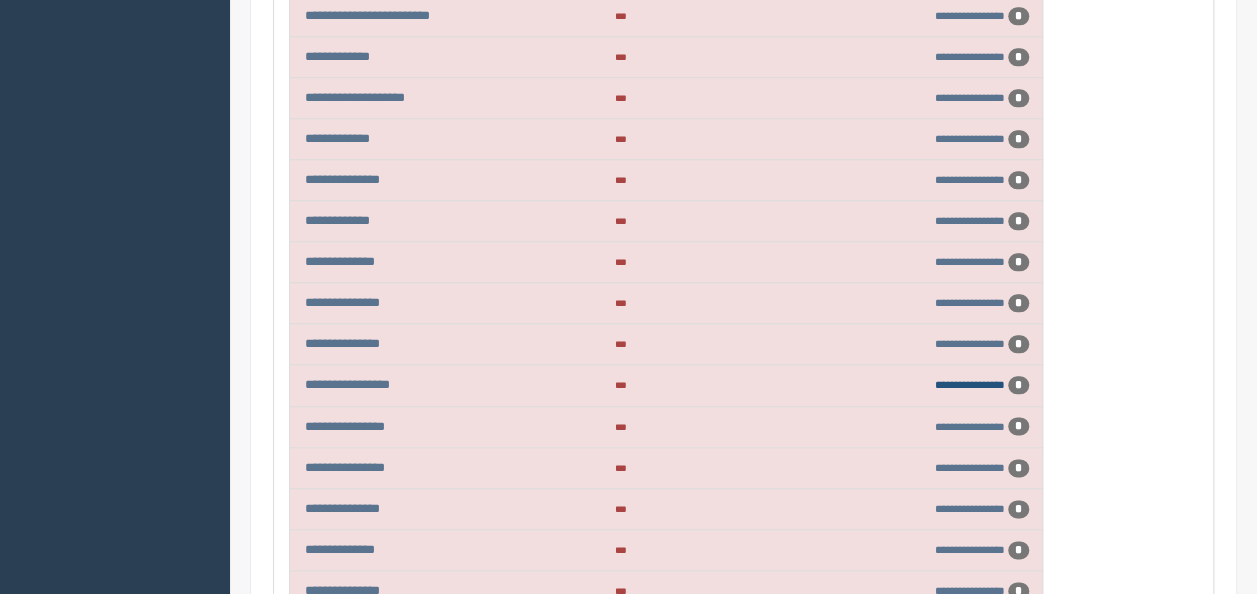 click on "**********" at bounding box center [970, 384] 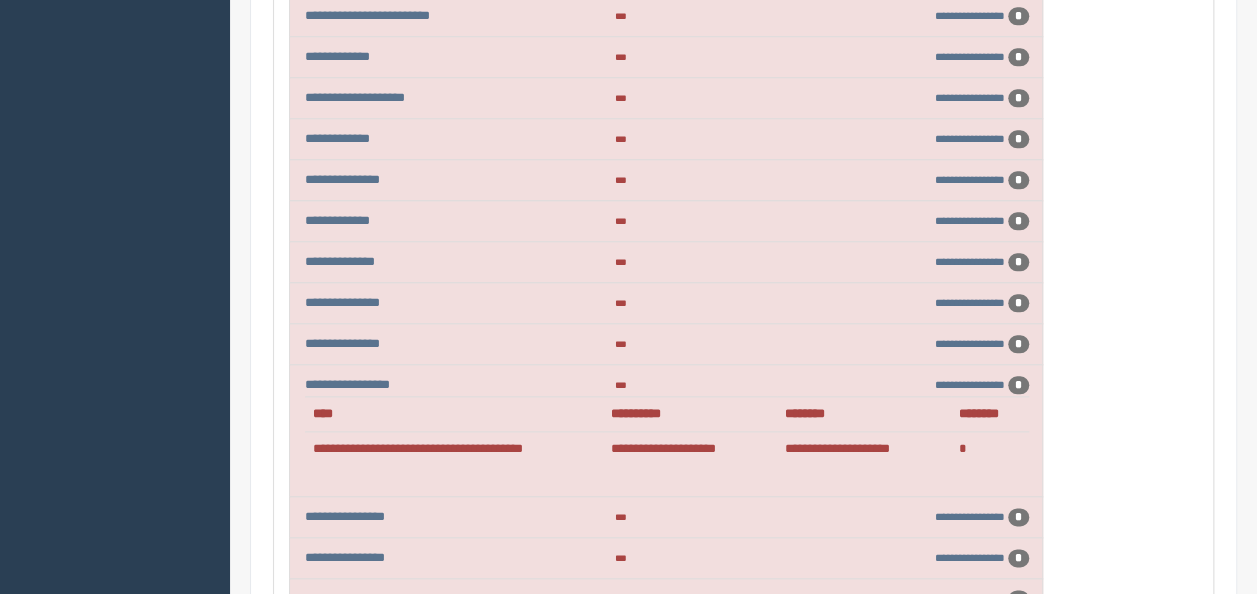 click on "*" at bounding box center [1018, 385] 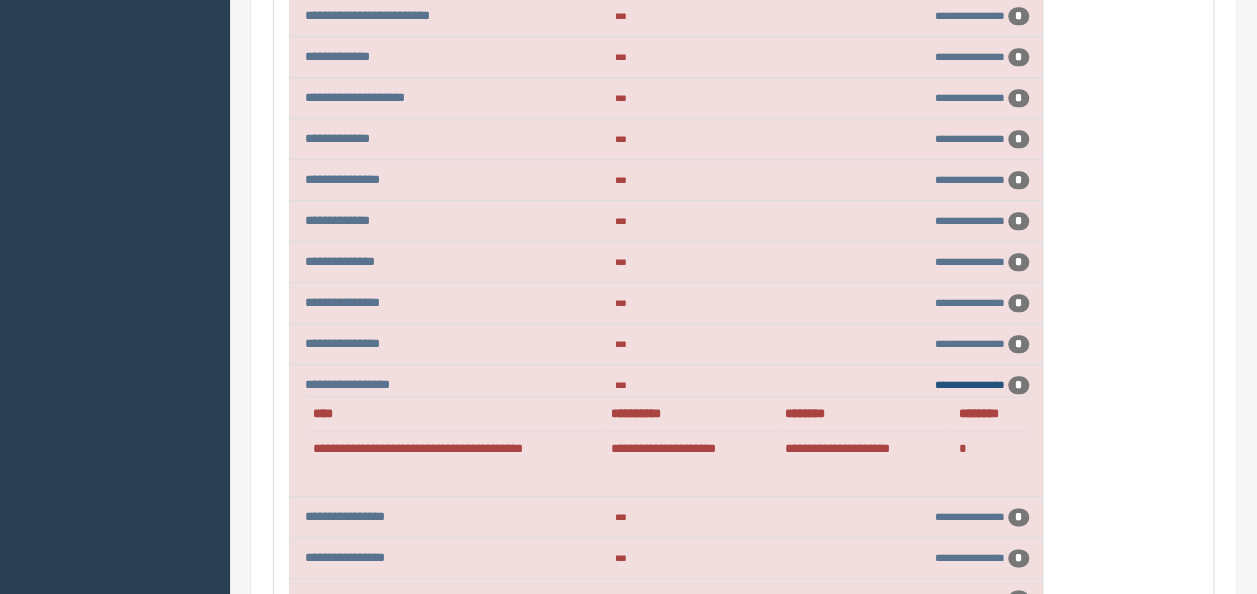 click on "**********" at bounding box center [970, 384] 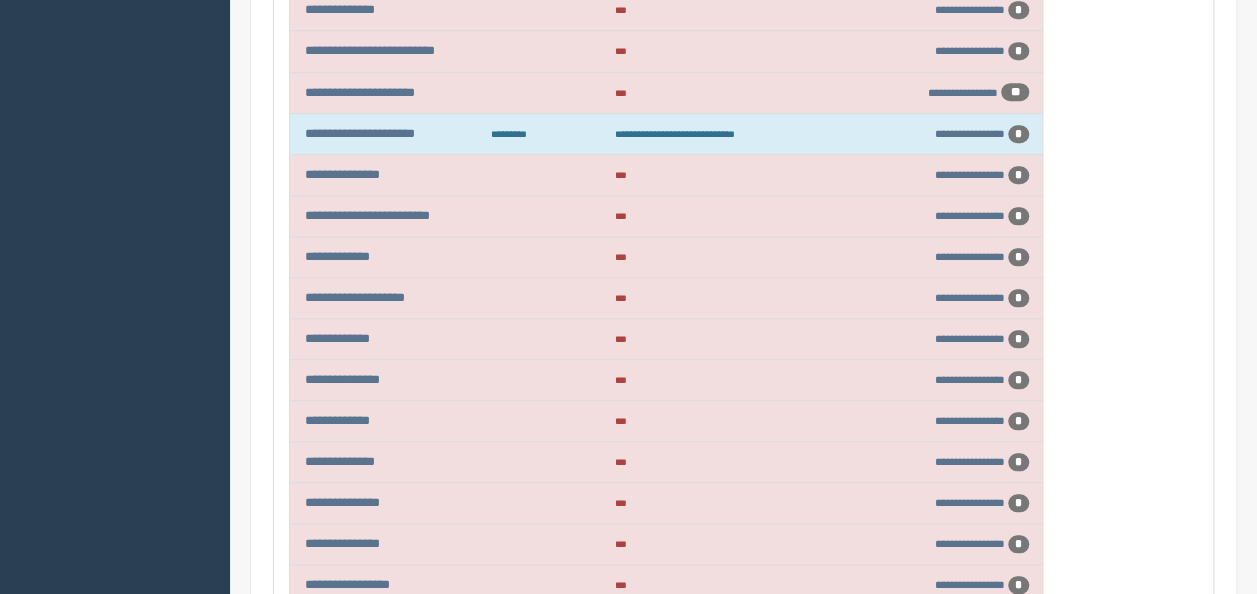 scroll, scrollTop: 700, scrollLeft: 0, axis: vertical 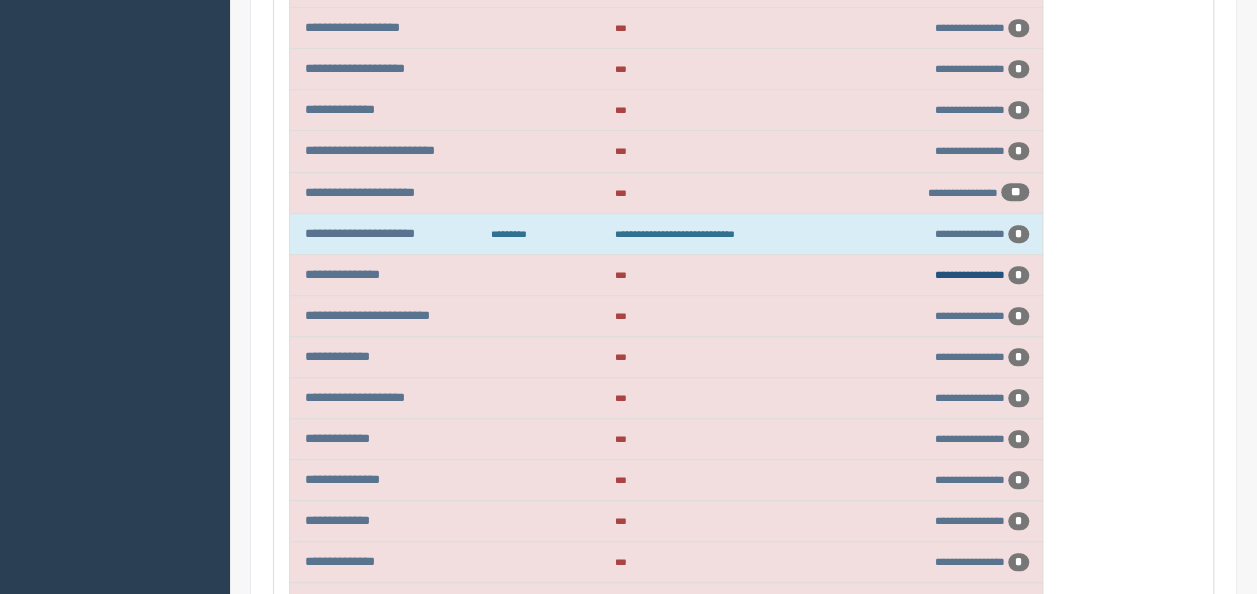 click on "**********" at bounding box center (970, 274) 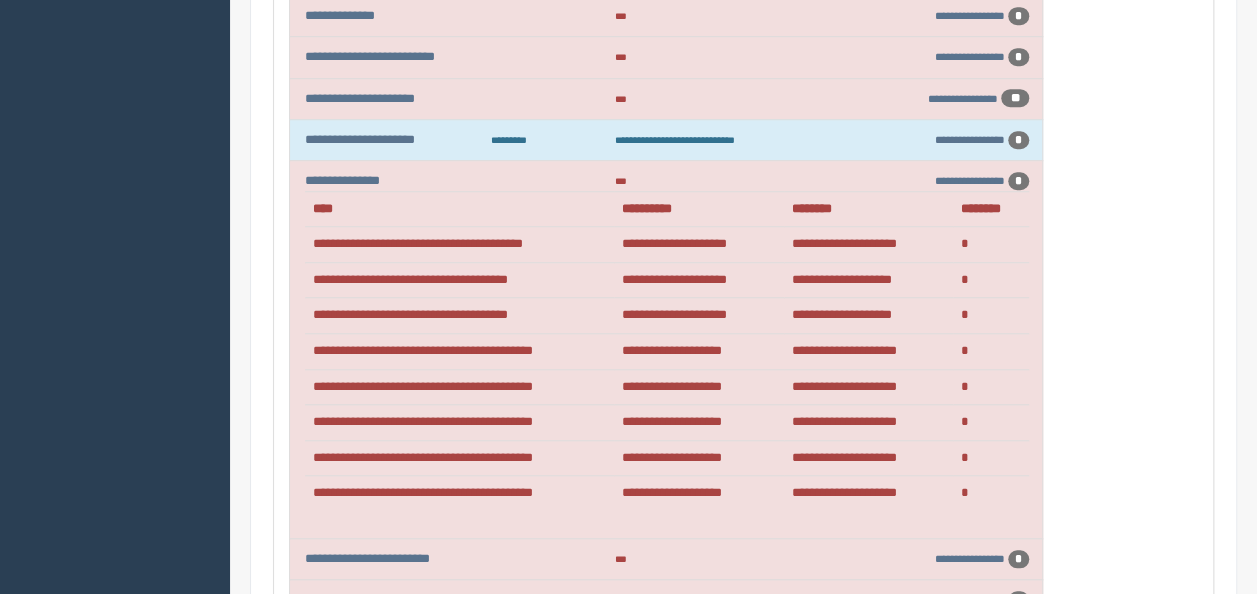 scroll, scrollTop: 792, scrollLeft: 0, axis: vertical 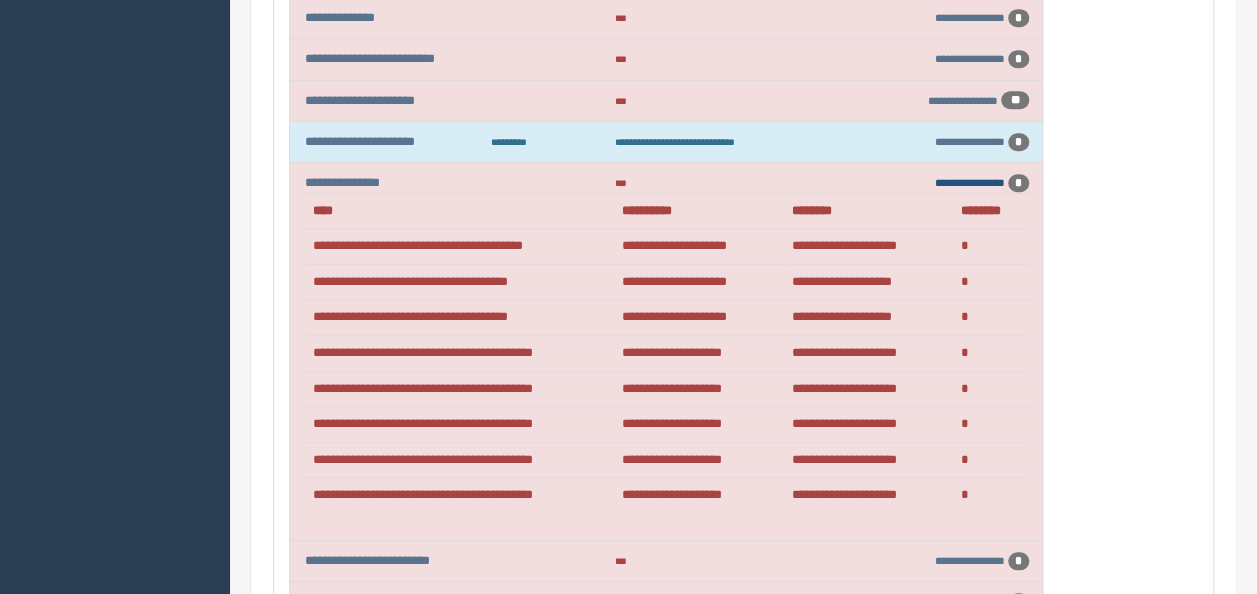 click on "**********" at bounding box center [970, 182] 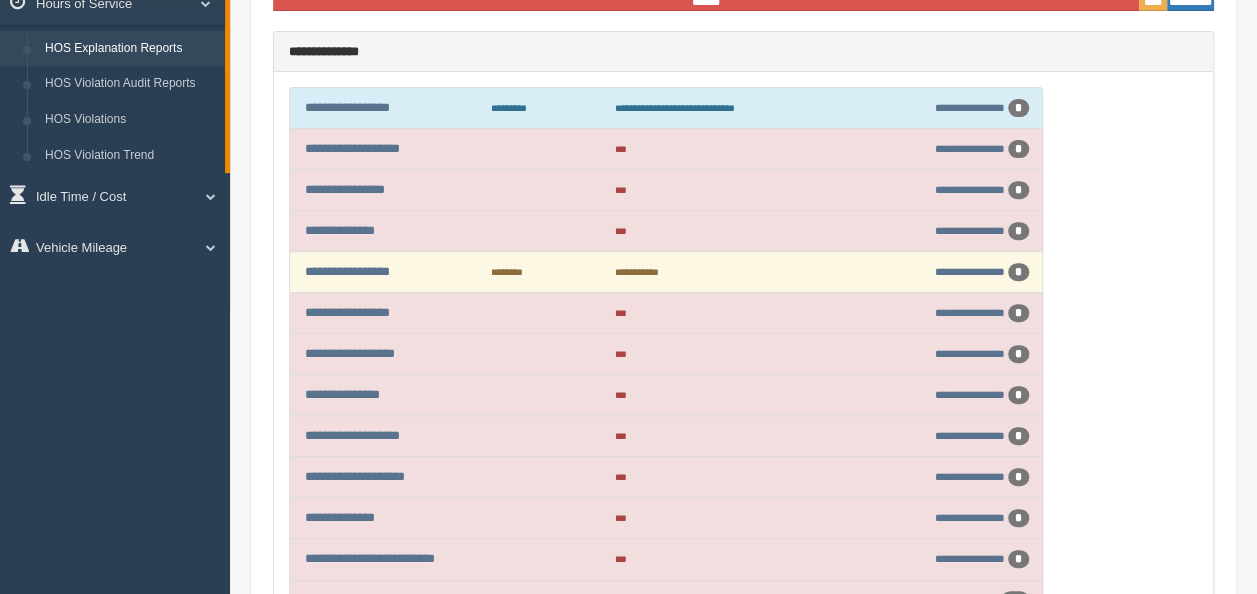 scroll, scrollTop: 0, scrollLeft: 0, axis: both 